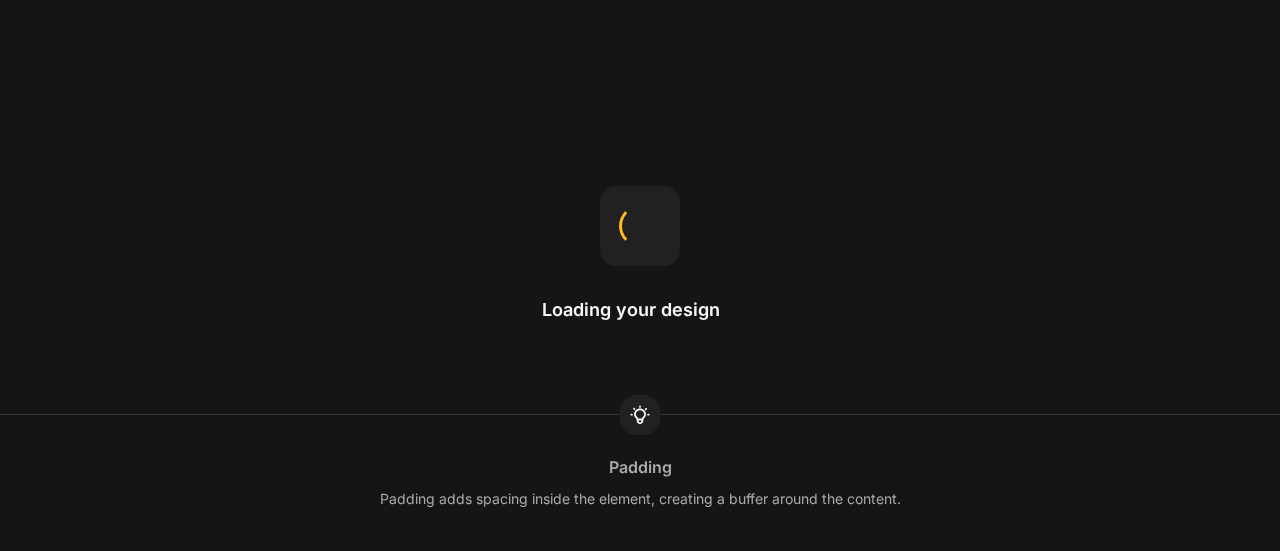 scroll, scrollTop: 0, scrollLeft: 0, axis: both 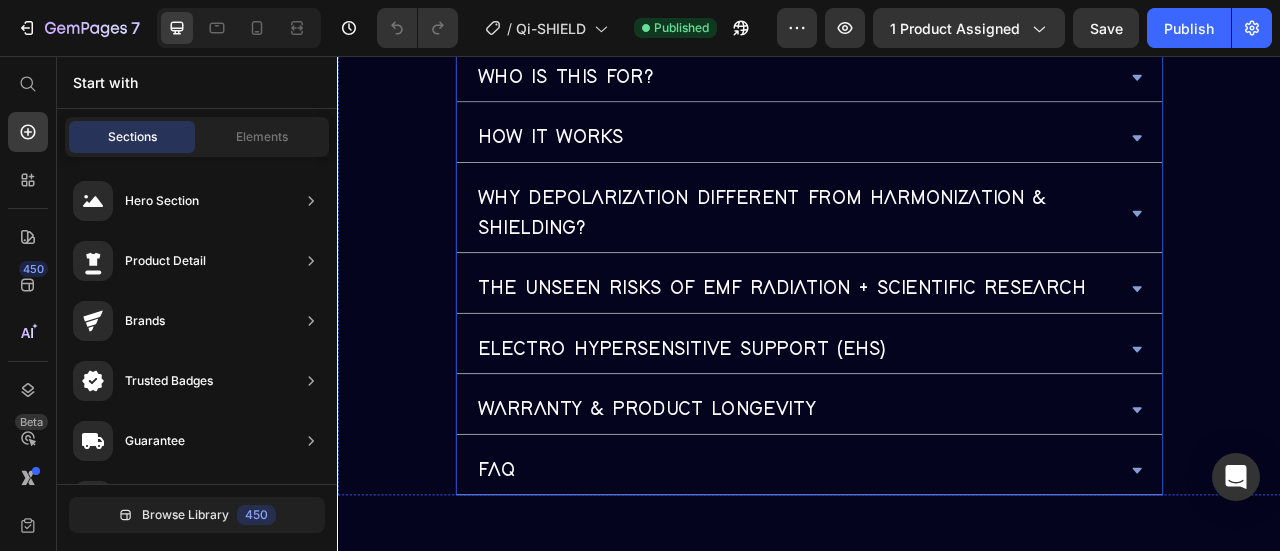click on "YOUR BODY VS EMFS – WHY YOU NEED EMF PROTECTION Heading
EMF IMPACT ON WOUND HEALING & CELLULAR FUNCTION
WHO IS THIS FOR?
HOW IT WORKS
WHy DEPOLARIZATION DIFFERENT FROM HARMONIZATION & SHIELDING?
THE UNSEEN RISKS OF EMF RADIATION + SCIENTIFIC RESEARCH
ELECTRO HYPERSENSITIVE SUPPORT (EHS)
WARRANTY & PRODUCT LONGEVITY
faq Accordion
EMF IMPACT ON WOUND HEALING & CELLULAR FUNCTION
WHO IS THIS FOR?
HOW IT WORKS
WHy DEPOLARIZATION DIFFERENT FROM HARMONIZATION & SHIELDING?" at bounding box center [937, 151] 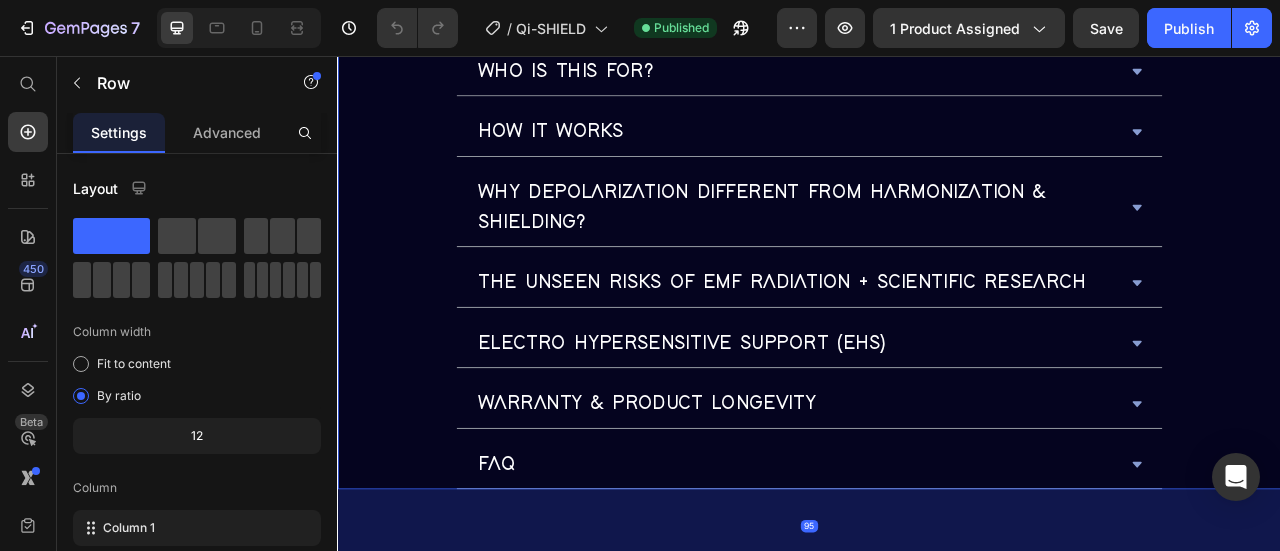 scroll, scrollTop: 5260, scrollLeft: 0, axis: vertical 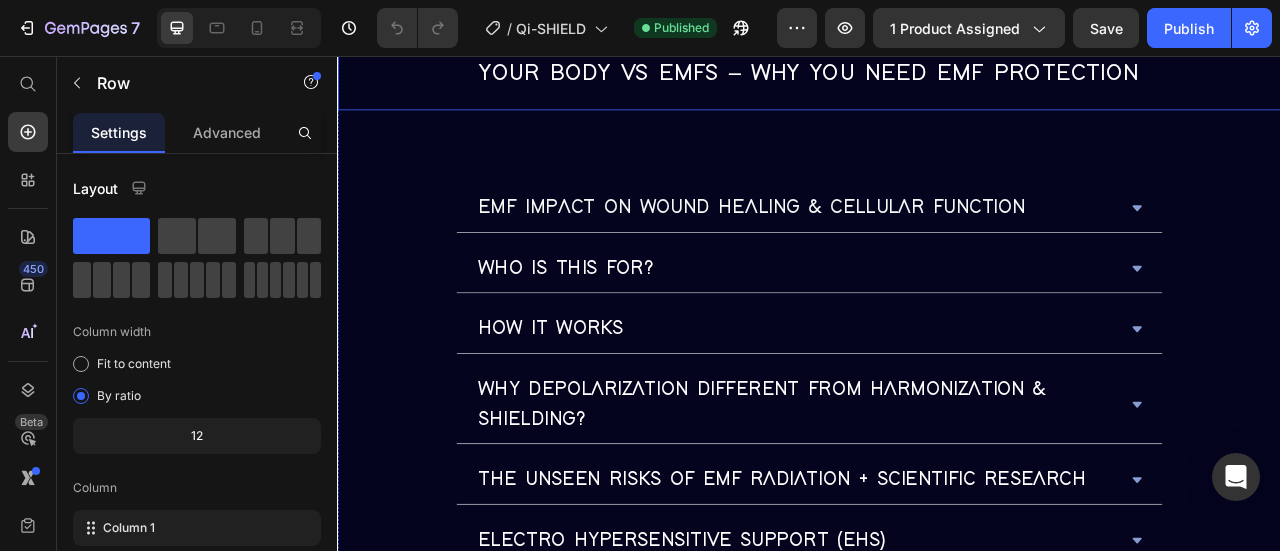 click on "YOUR BODY VS EMFS – WHY YOU NEED EMF PROTECTION" at bounding box center (937, 77) 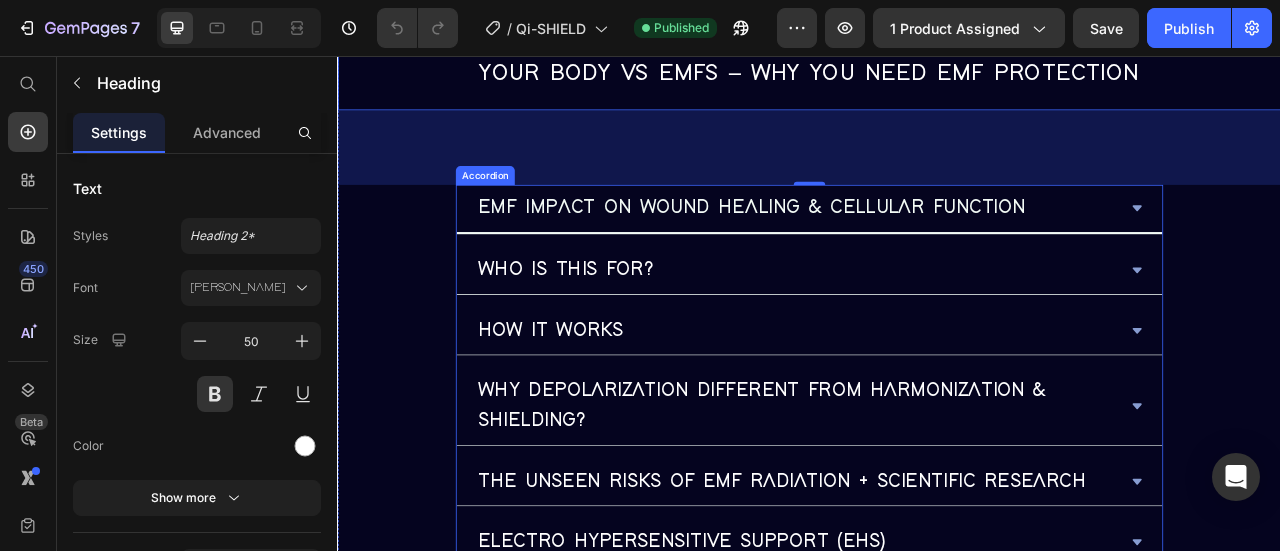 click on "EMF IMPACT ON WOUND HEALING & CELLULAR FUNCTION" at bounding box center [863, 249] 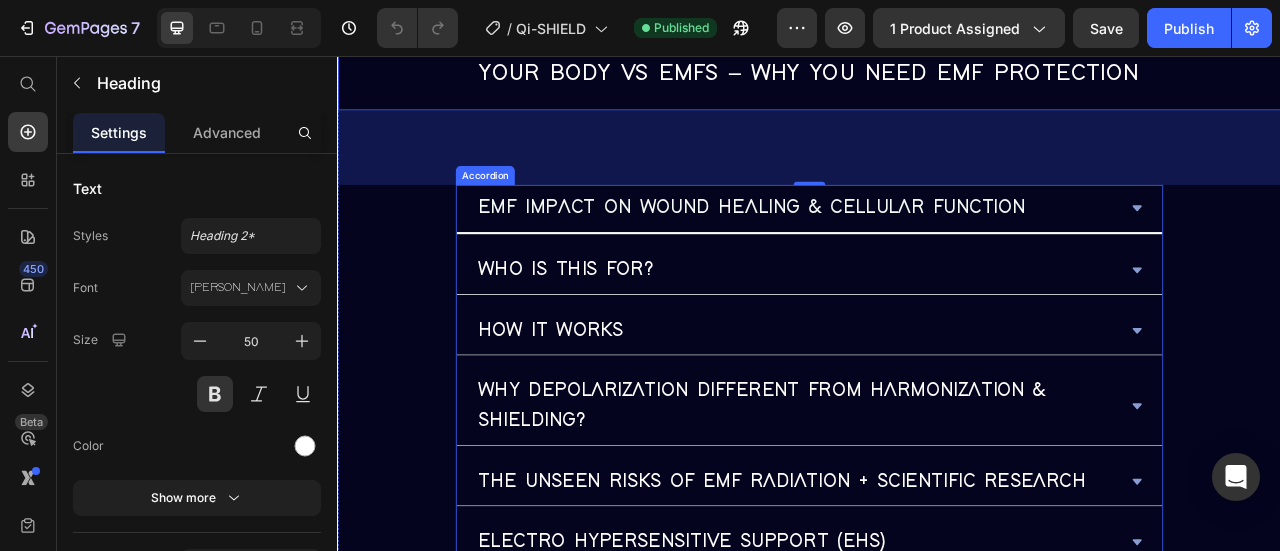 click on "EMF IMPACT ON WOUND HEALING & CELLULAR FUNCTION" at bounding box center [863, 249] 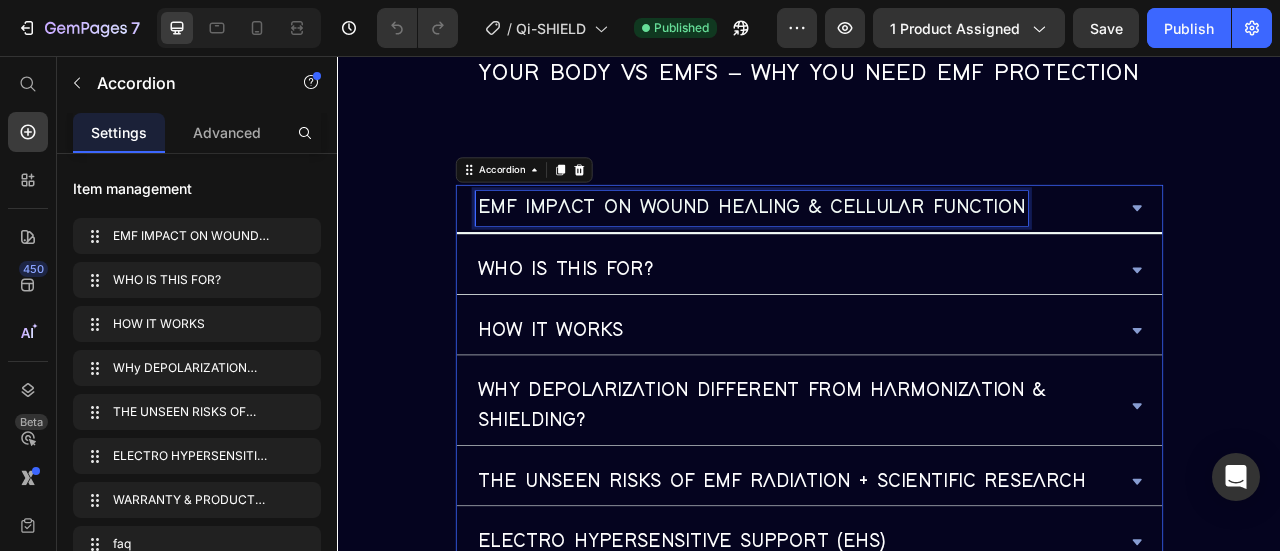 click on "EMF IMPACT ON WOUND HEALING & CELLULAR FUNCTION" at bounding box center (863, 249) 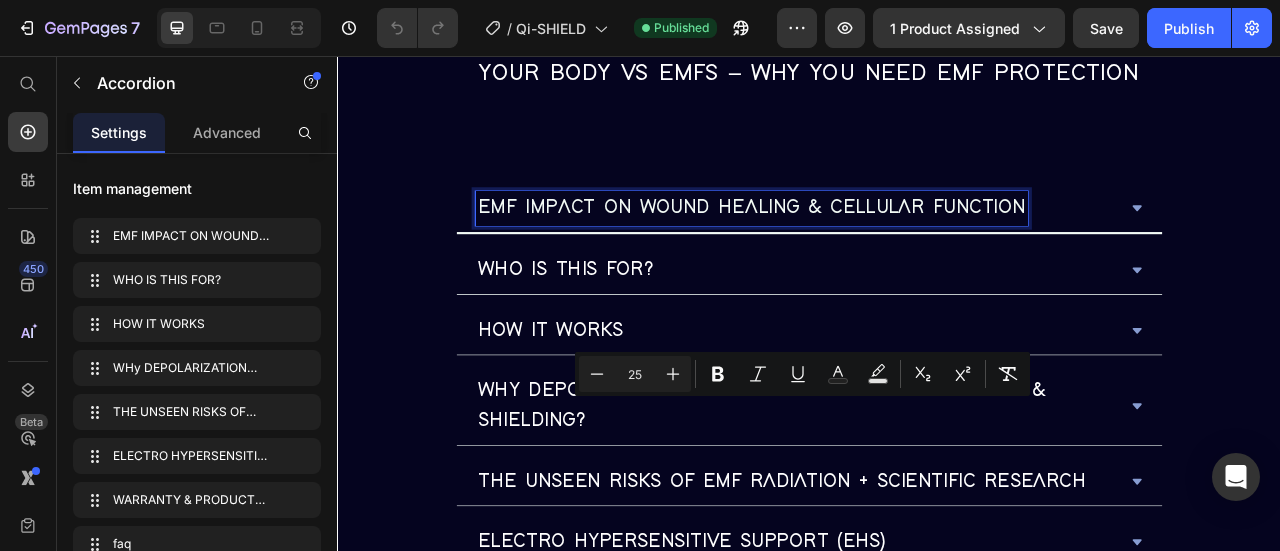 click on "EMF IMPACT ON WOUND HEALING & CELLULAR FUNCTION" at bounding box center (863, 249) 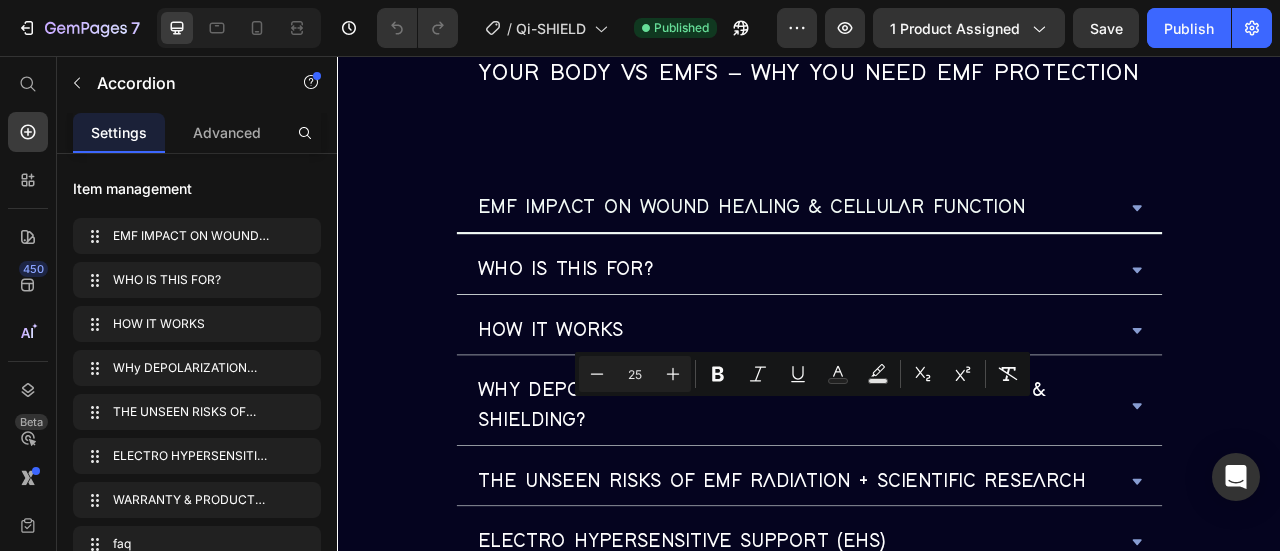 click 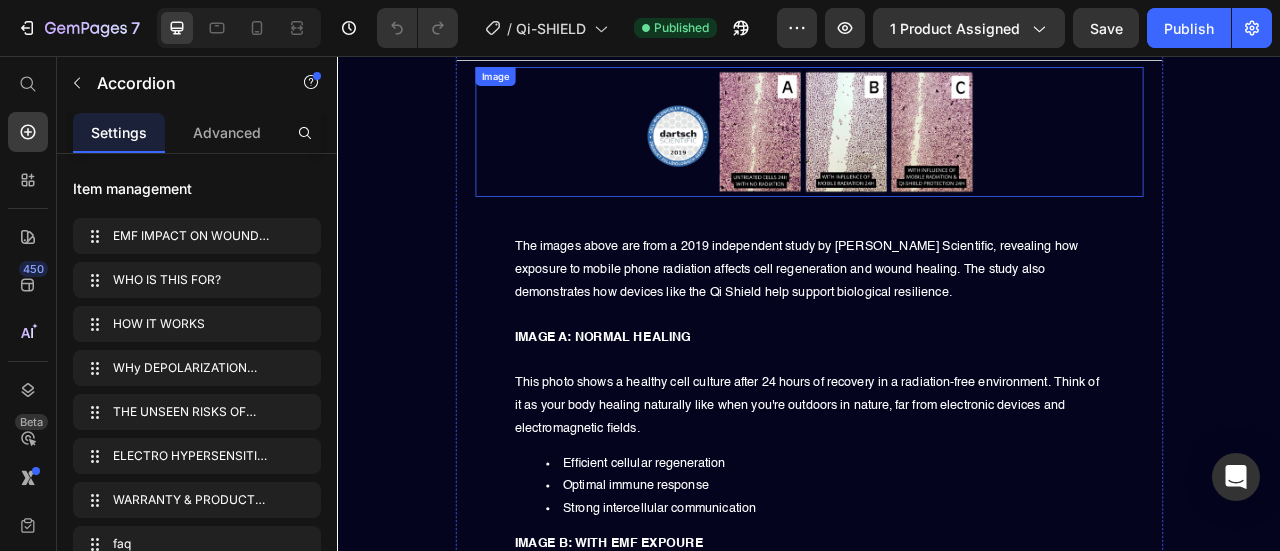 scroll, scrollTop: 5231, scrollLeft: 0, axis: vertical 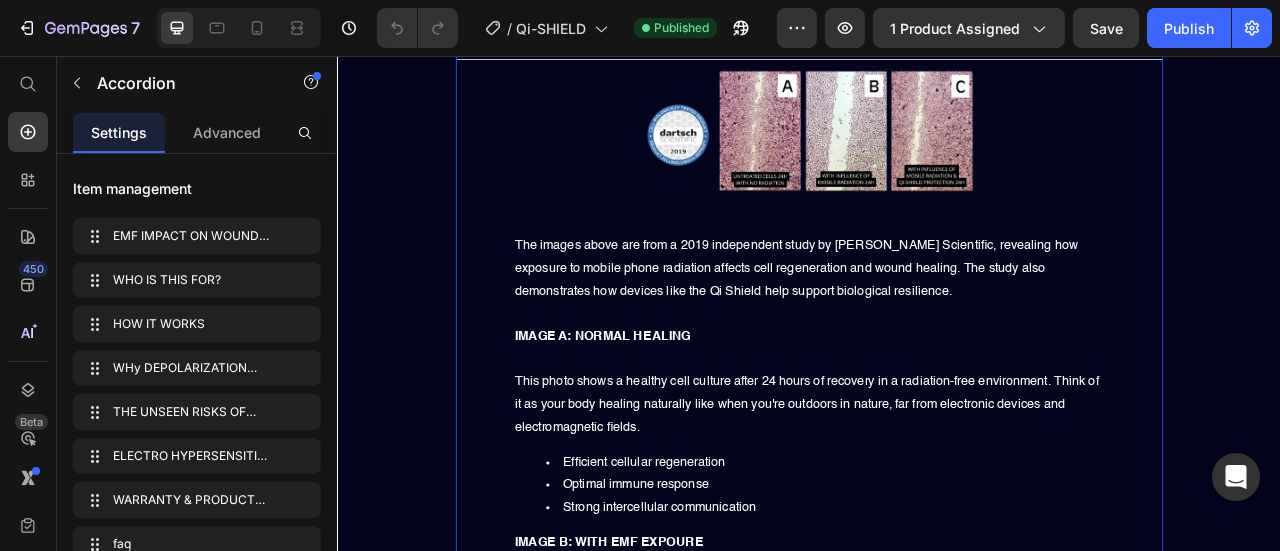 click on "Image The images above are from a 2019 independent study by Dartsch Scientific, revealing how exposure to mobile phone radiation affects cell regeneration and wound healing. The study also demonstrates how devices like the Qi Shield help support biological resilience.   IMAGE A: NORMAL HEALING   This photo shows a healthy cell culture after 24 hours of recovery in a radiation-free environment. Think of it as your body healing naturally like when you're outdoors in nature, far from electronic devices and electromagnetic fields. Efficient cellular regeneration Optimal immune response Strong intercellular communication IMAGE B: WITH EMF EXPOURE   This image reveals slowed wound healing after 24 hours of radiation exposure from mobile devices. EMFs disrupt cellular repair mechanisms Increased risk of DNA mutations Greater energy demand just to maintain equilibrium This illustrates the hidden biological stress you endure daily from Wi-Fi routers, smartphones, and smart home devices.     WHY IT MATTERS    (" at bounding box center [937, 788] 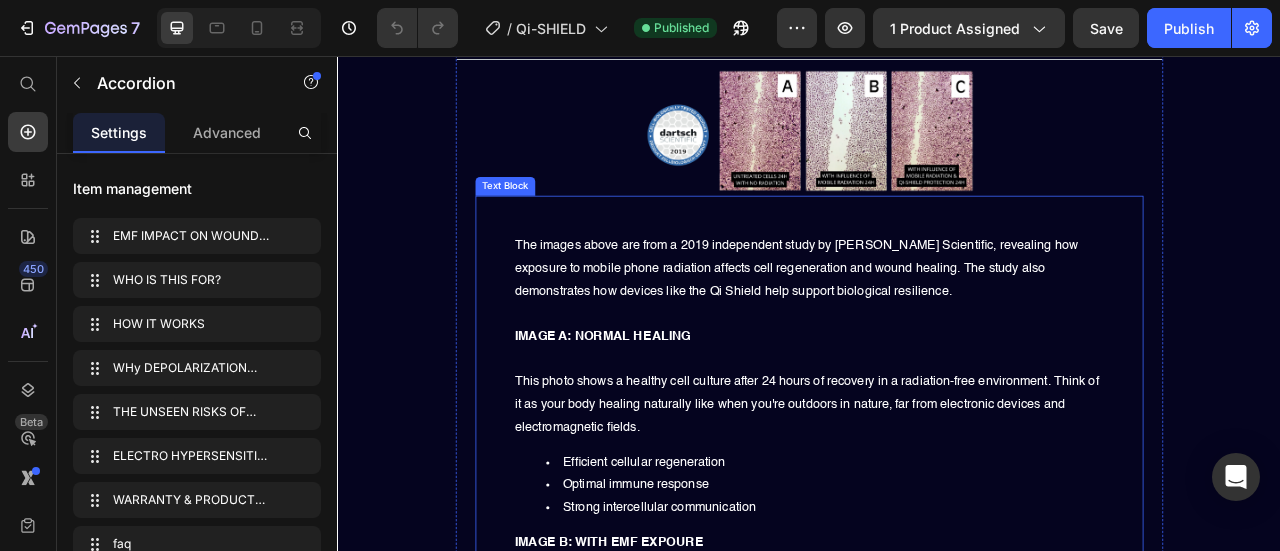click on "The images above are from a 2019 independent study by Dartsch Scientific, revealing how exposure to mobile phone radiation affects cell regeneration and wound healing. The study also demonstrates how devices like the Qi Shield help support biological resilience.   IMAGE A: NORMAL HEALING   This photo shows a healthy cell culture after 24 hours of recovery in a radiation-free environment. Think of it as your body healing naturally like when you're outdoors in nature, far from electronic devices and electromagnetic fields. Efficient cellular regeneration Optimal immune response Strong intercellular communication IMAGE B: WITH EMF EXPOURE   This image reveals slowed wound healing after 24 hours of radiation exposure from mobile devices. EMFs disrupt cellular repair mechanisms Increased risk of DNA mutations Greater energy demand just to maintain equilibrium This illustrates the hidden biological stress you endure daily from Wi-Fi routers, smartphones, and smart home devices.     WHY IT MATTERS    ( source" at bounding box center (937, 870) 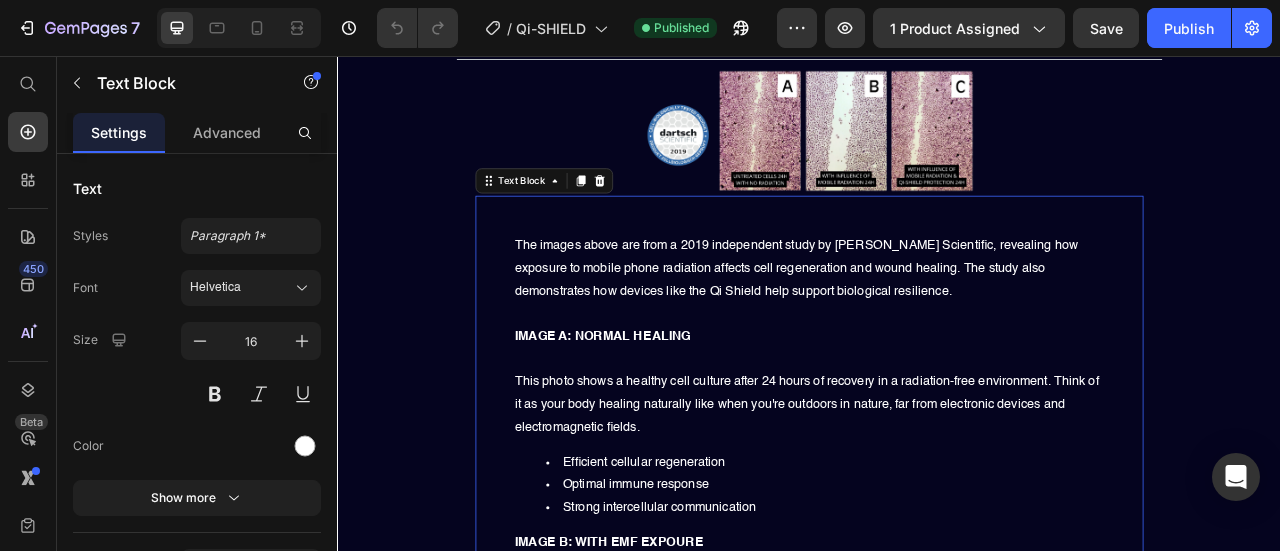 click on "The images above are from a 2019 independent study by Dartsch Scientific, revealing how exposure to mobile phone radiation affects cell regeneration and wound healing. The study also demonstrates how devices like the Qi Shield help support biological resilience." at bounding box center (920, 326) 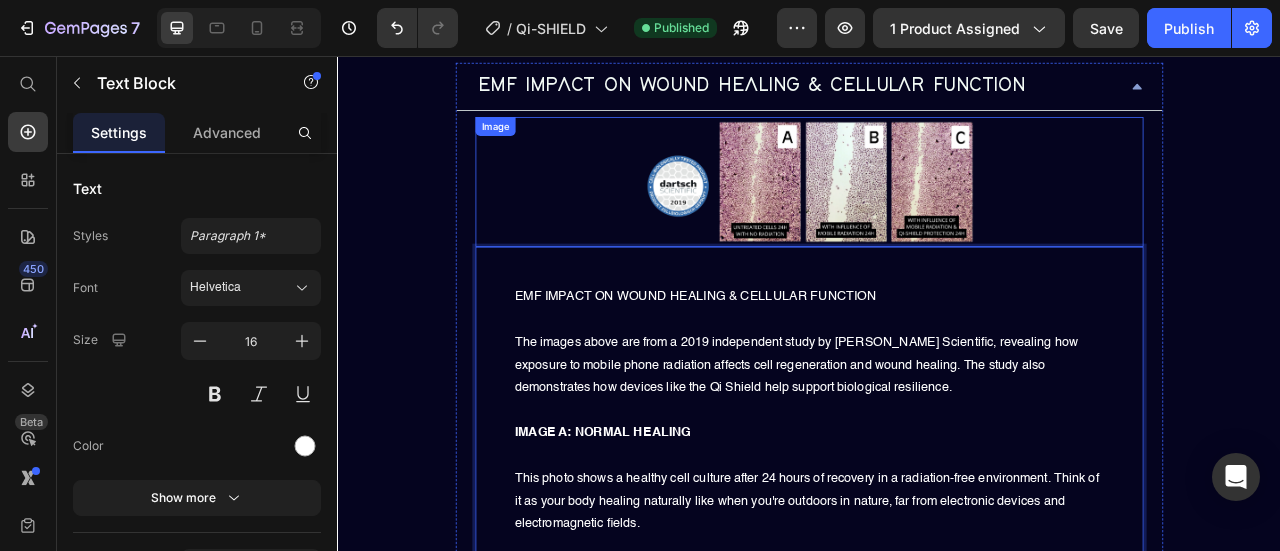 scroll, scrollTop: 5165, scrollLeft: 0, axis: vertical 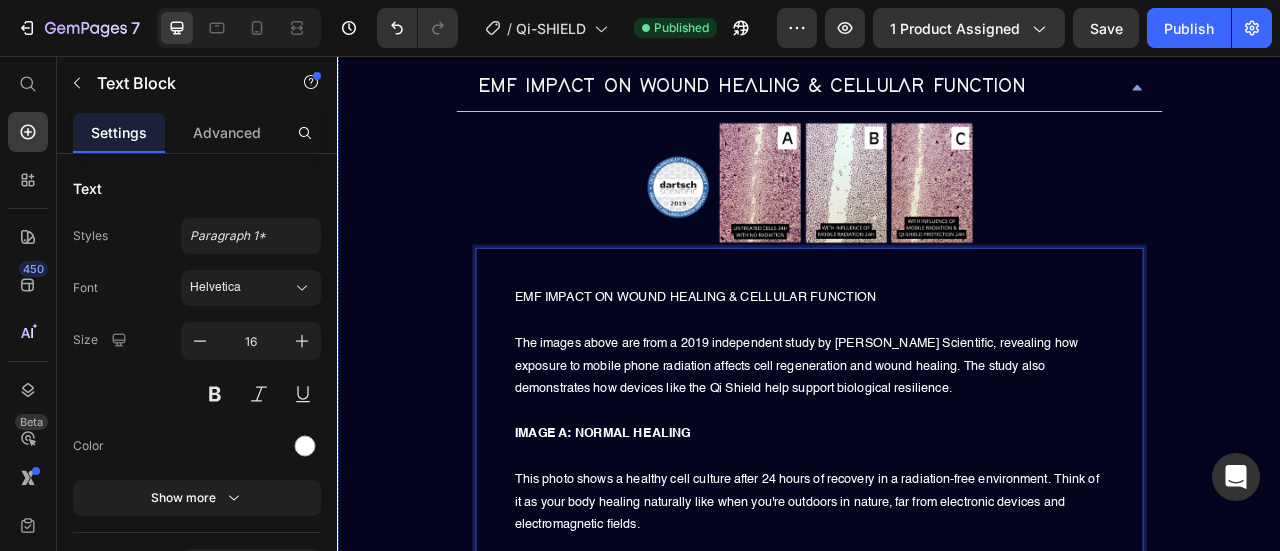 click on "YOUR BODY VS EMFS – WHY YOU NEED EMF PROTECTION" at bounding box center [937, -78] 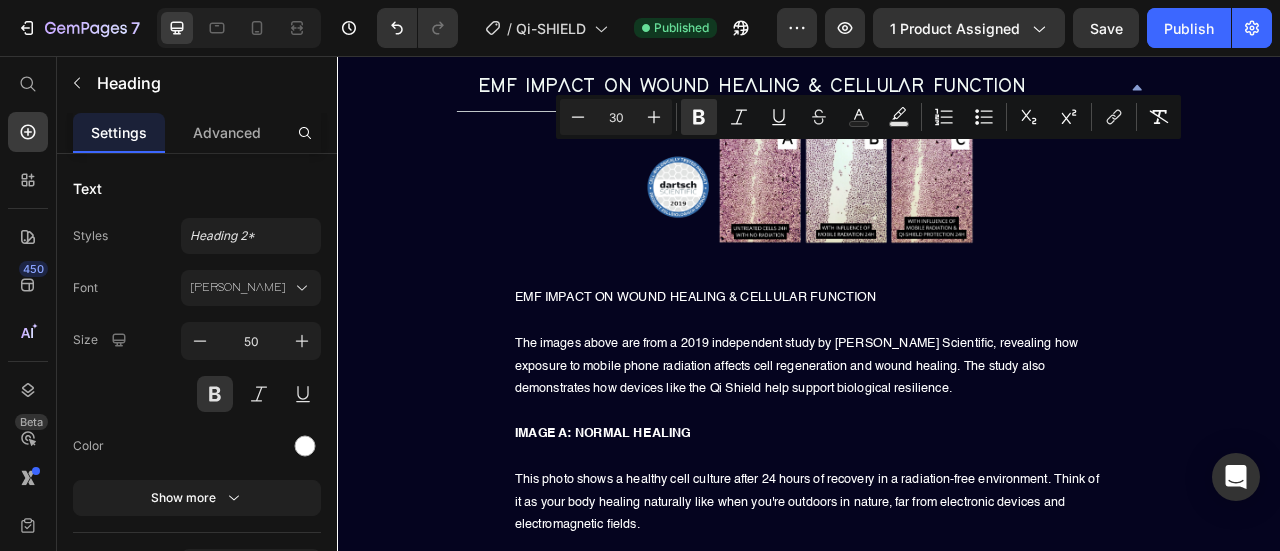 copy on "YOUR BODY VS EMFS – WHY YOU NEED EMF PROTECTION" 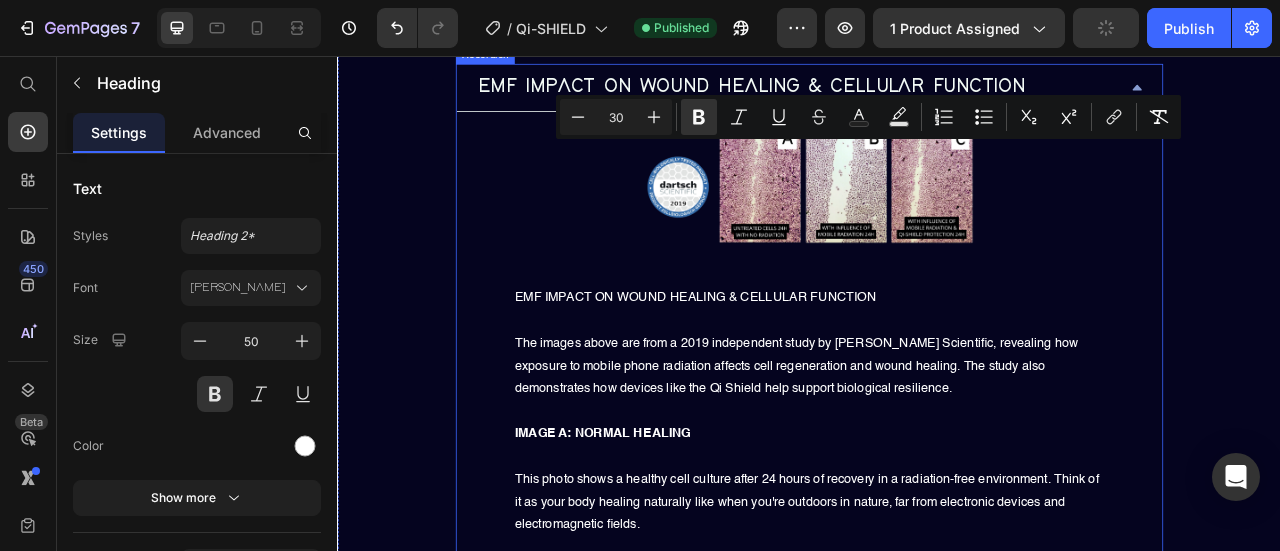 click on "EMF IMPACT ON WOUND HEALING & CELLULAR FUNCTION" at bounding box center (863, 94) 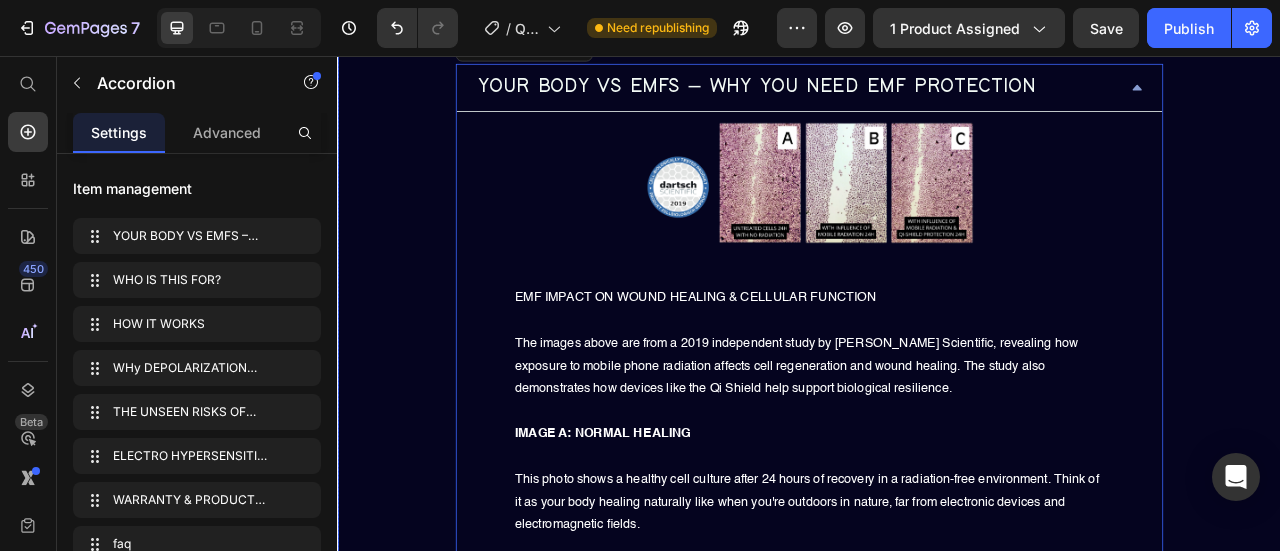 drag, startPoint x: 1020, startPoint y: 353, endPoint x: 1371, endPoint y: 306, distance: 354.13275 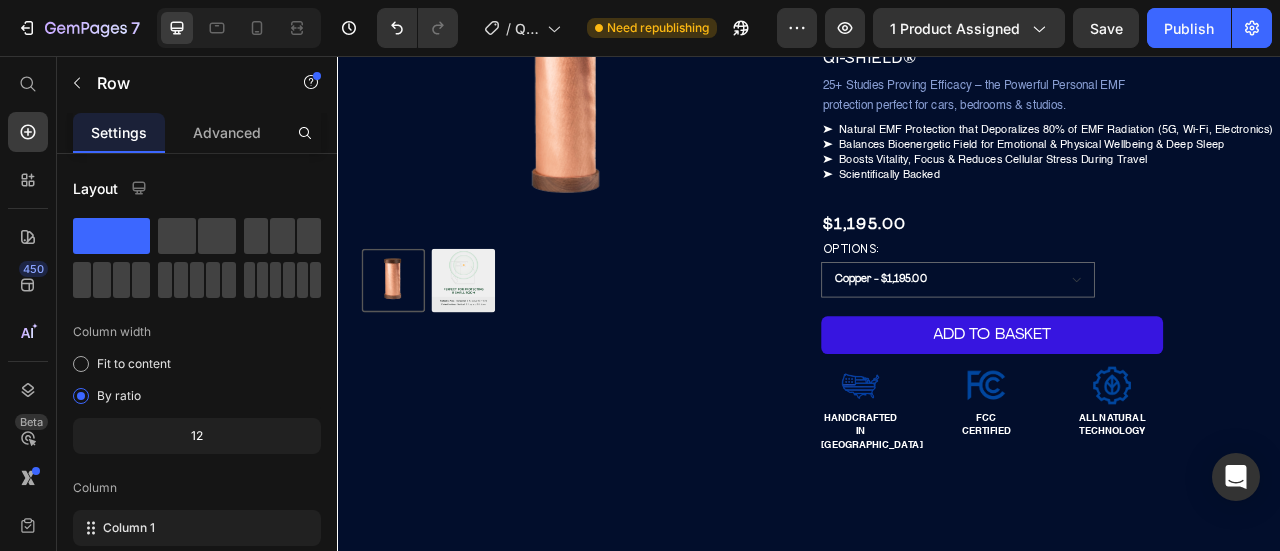 scroll, scrollTop: 138, scrollLeft: 0, axis: vertical 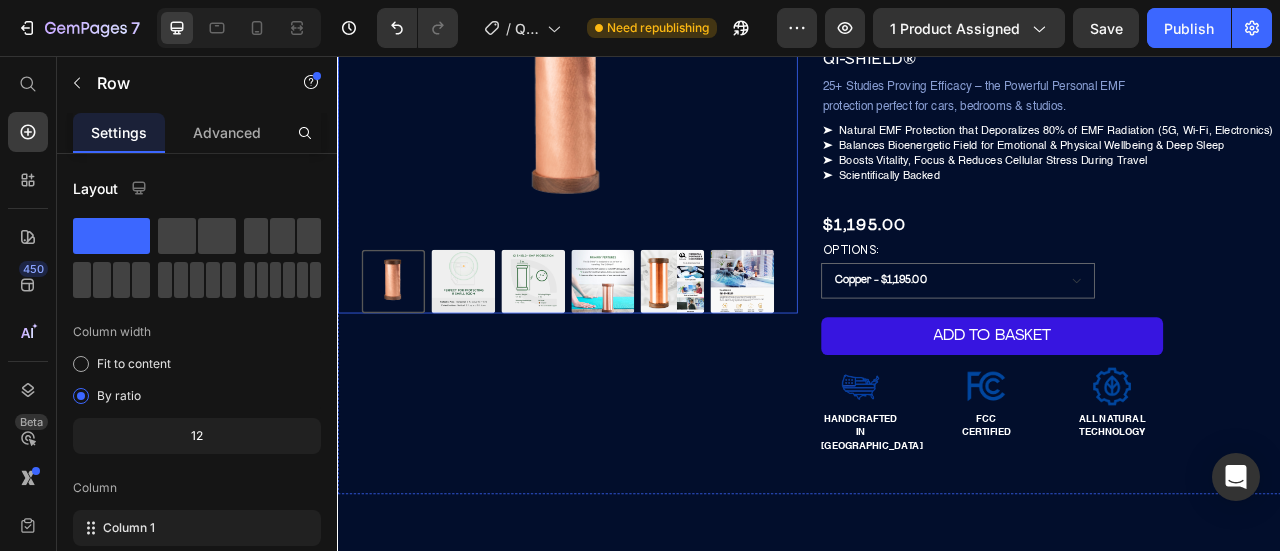 click at bounding box center [629, 342] 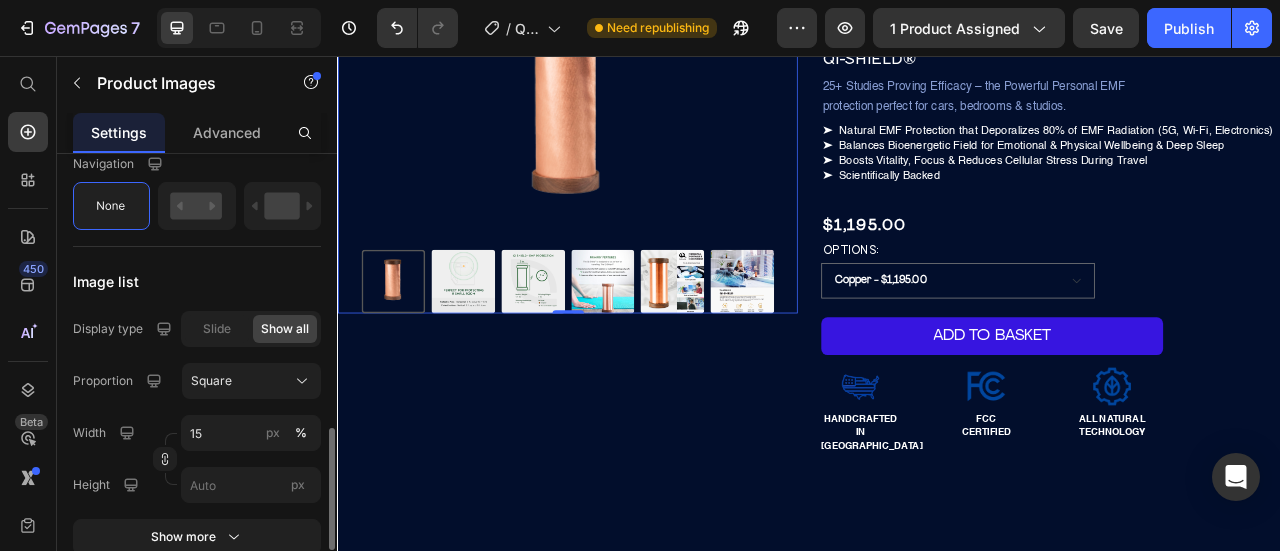 scroll, scrollTop: 1010, scrollLeft: 0, axis: vertical 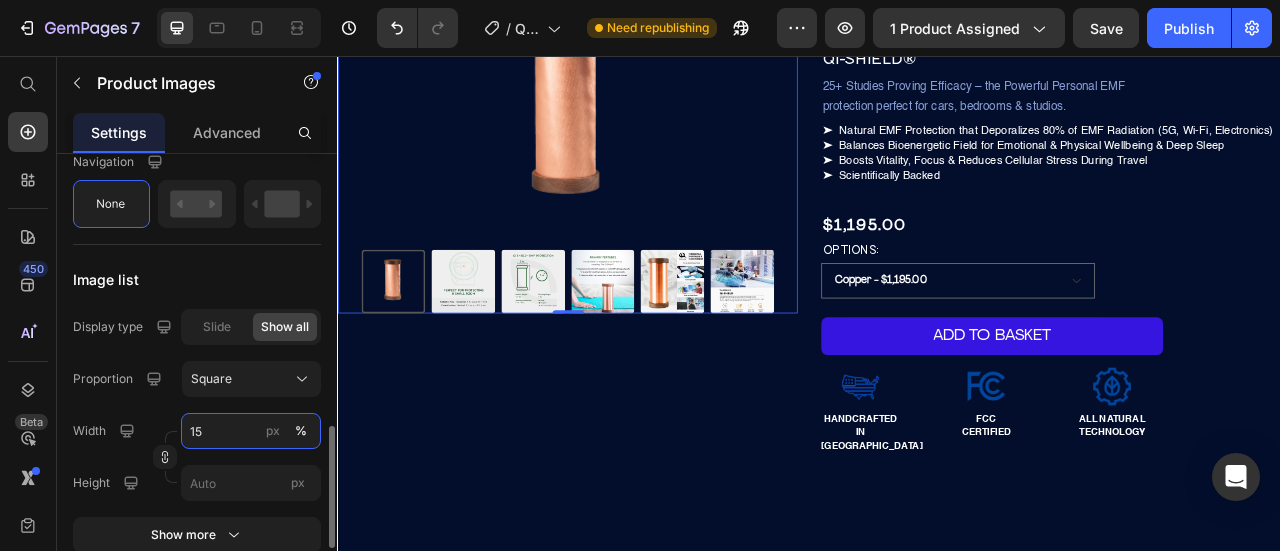 click on "15" at bounding box center (251, 431) 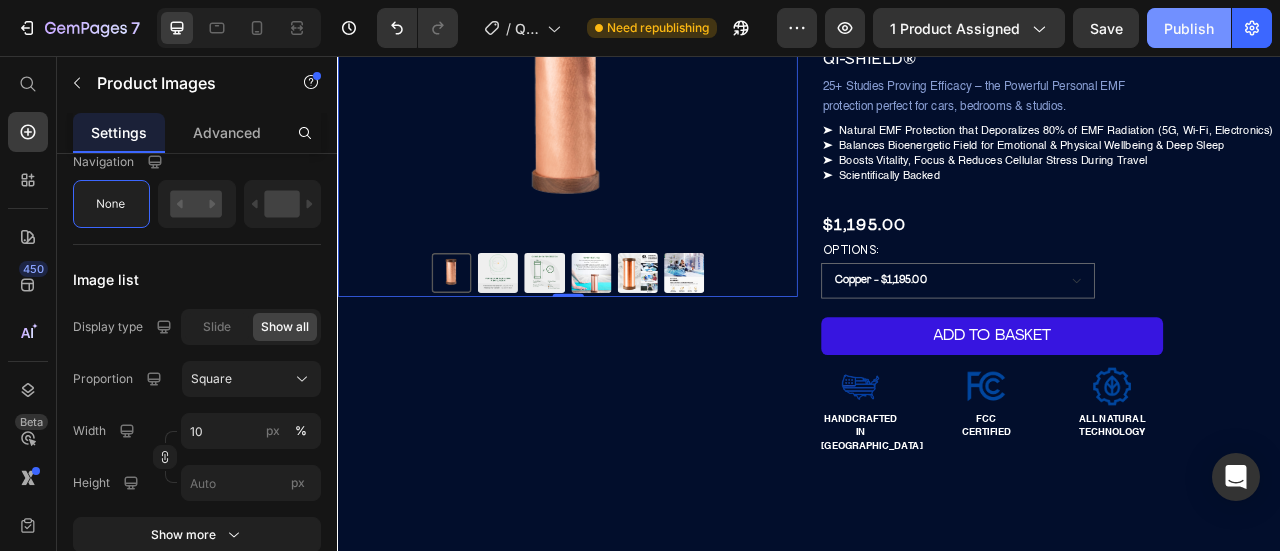 click on "Publish" at bounding box center (1189, 28) 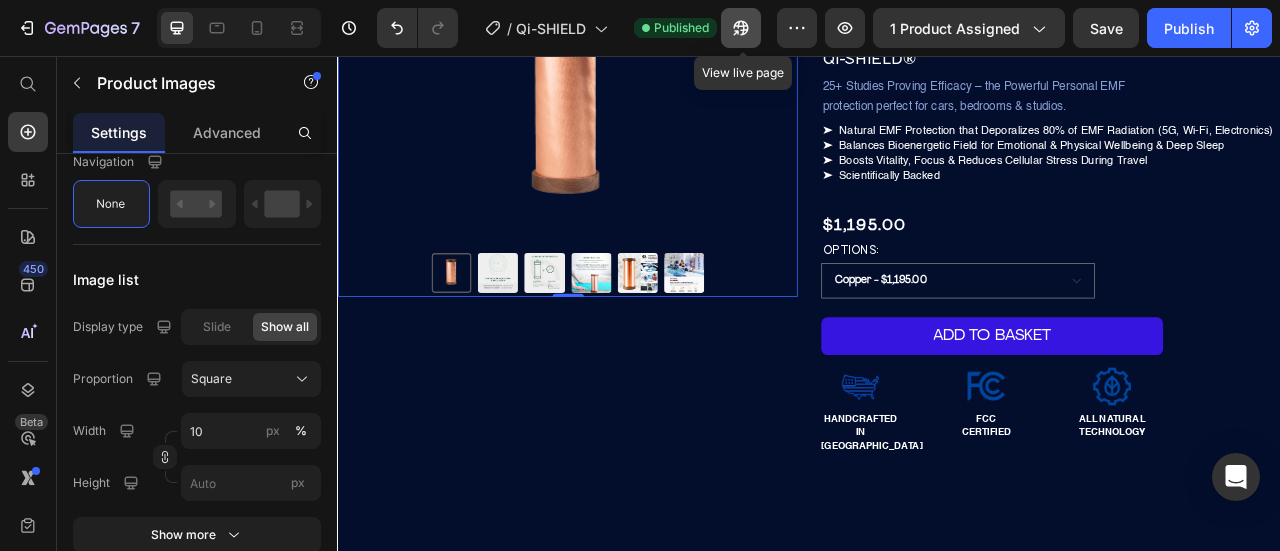 click 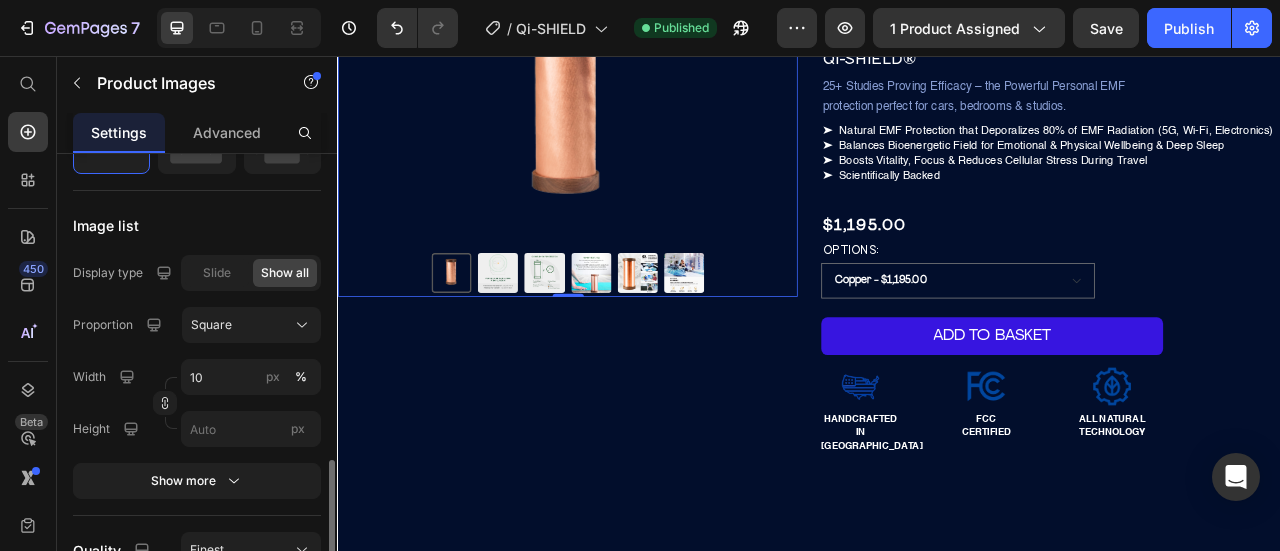 scroll, scrollTop: 1079, scrollLeft: 0, axis: vertical 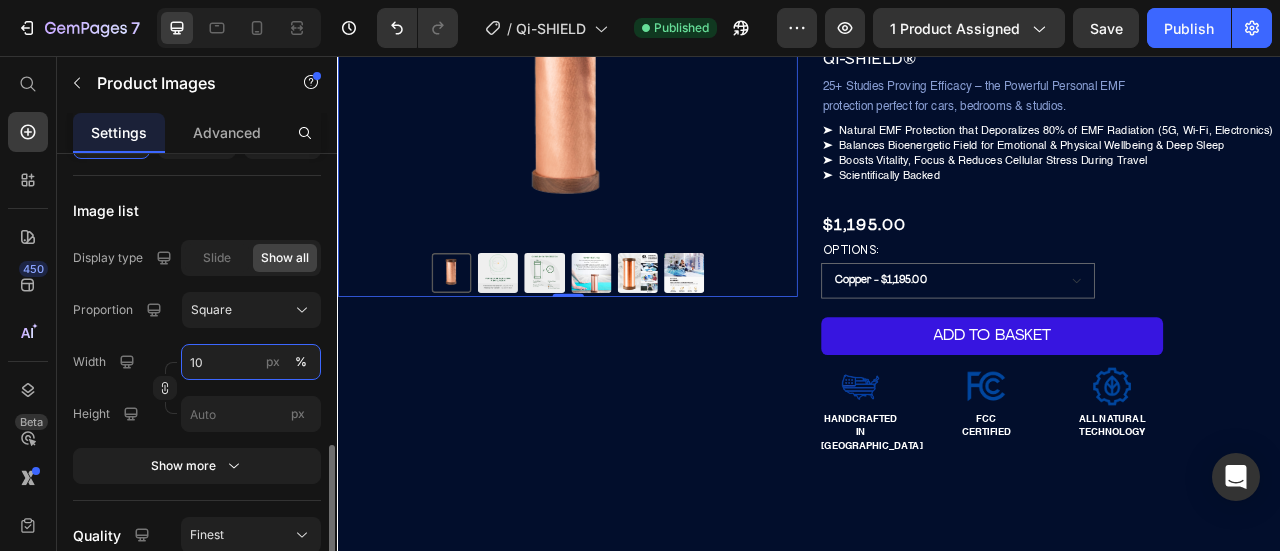 click on "10" at bounding box center [251, 362] 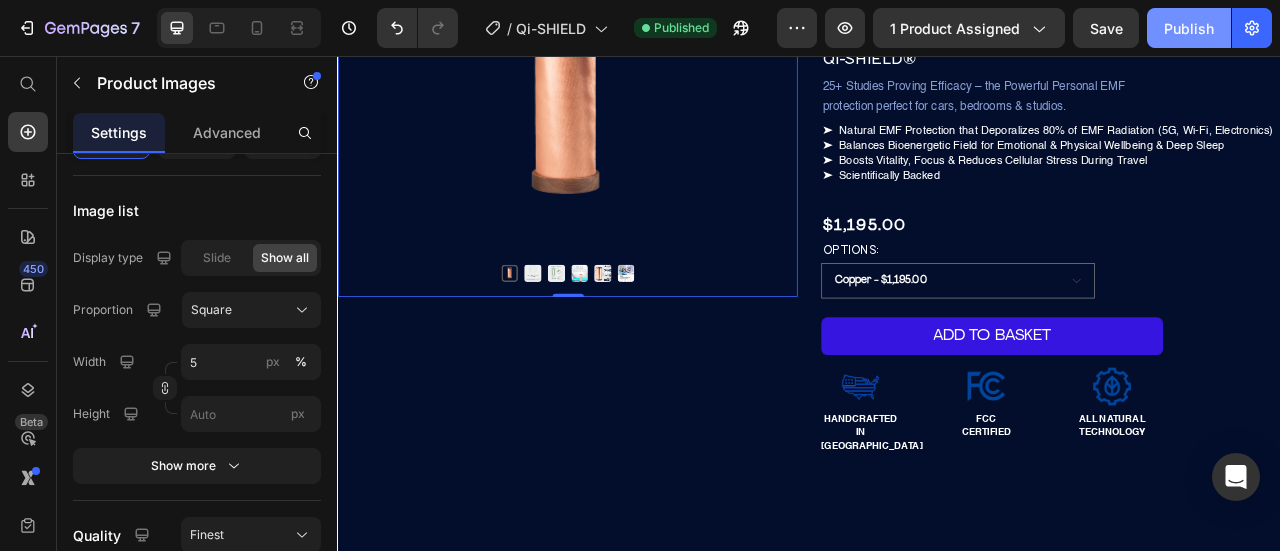 click on "Publish" at bounding box center (1189, 28) 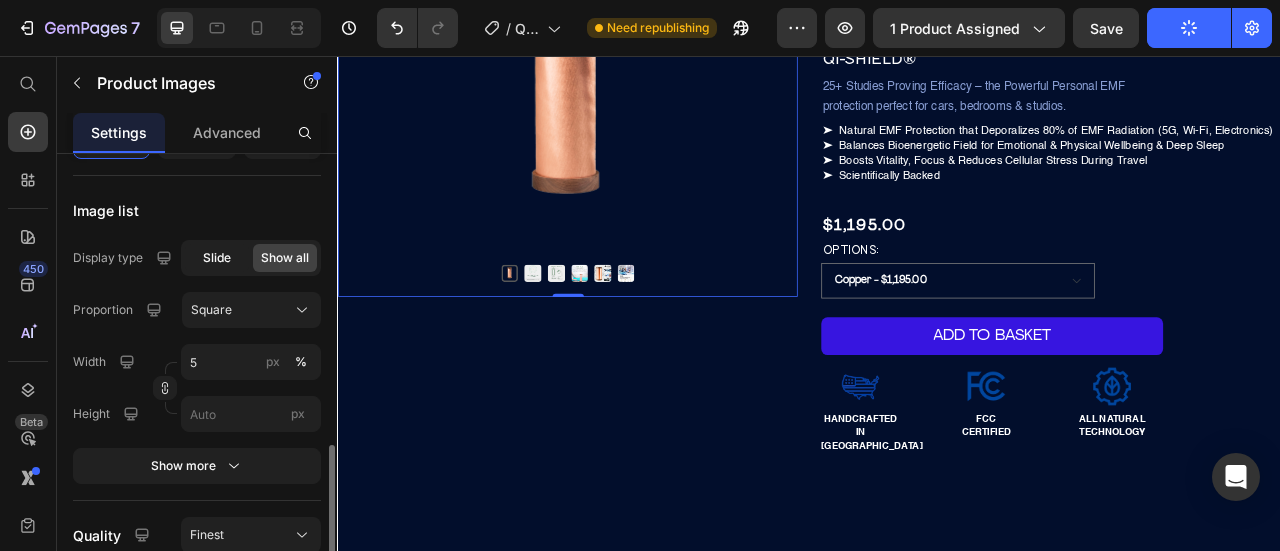 click on "Slide" 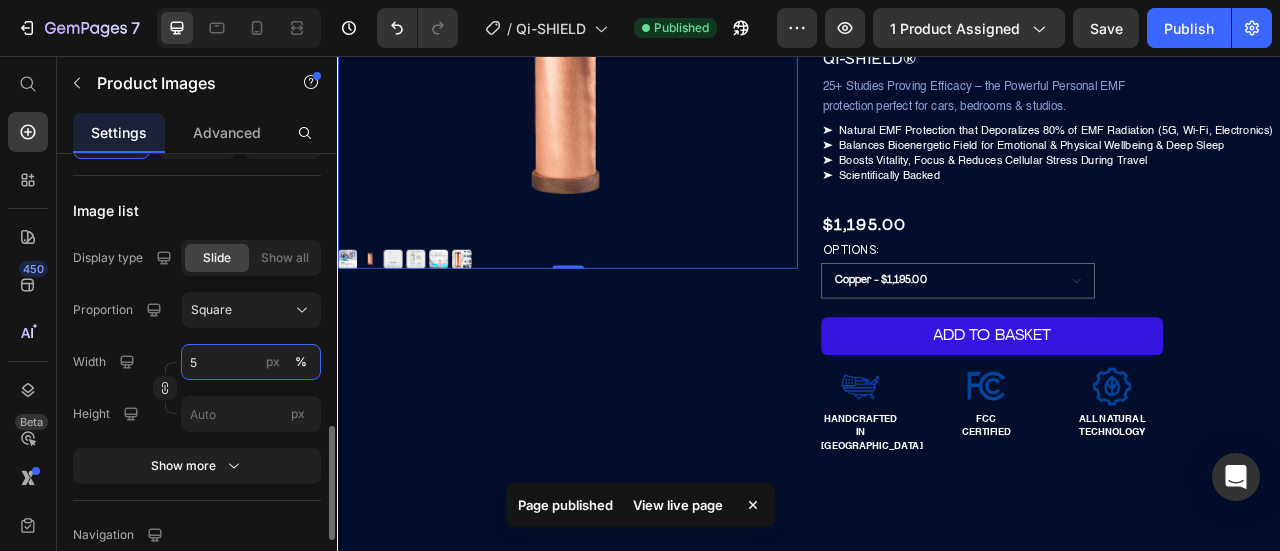 click on "5" at bounding box center (251, 362) 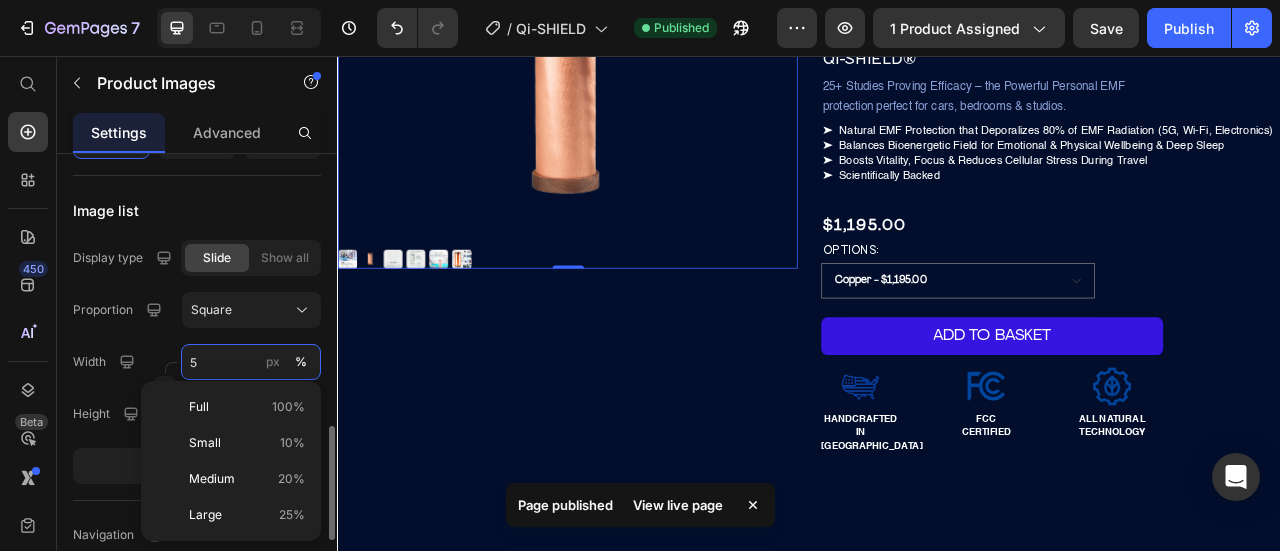 click on "5" at bounding box center (251, 362) 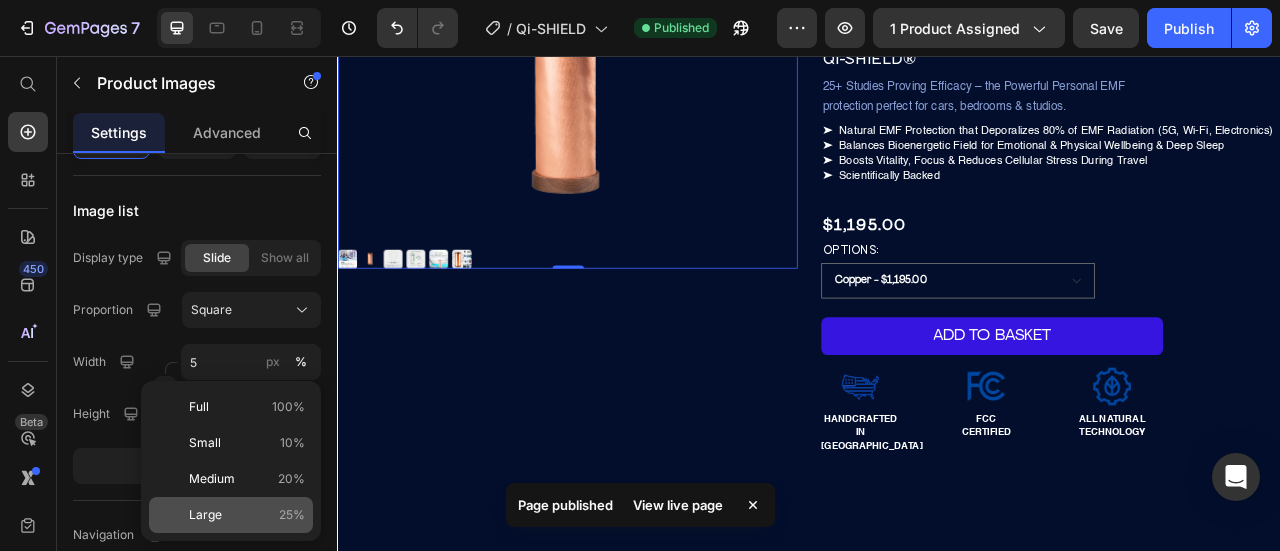 click on "Large 25%" at bounding box center [247, 515] 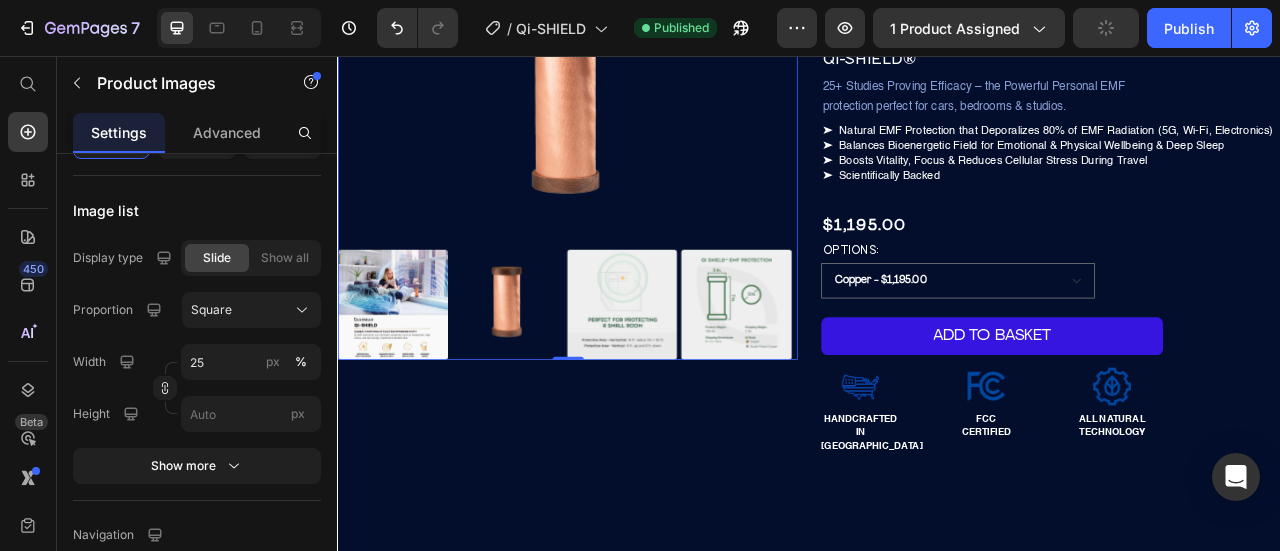 scroll, scrollTop: 0, scrollLeft: 0, axis: both 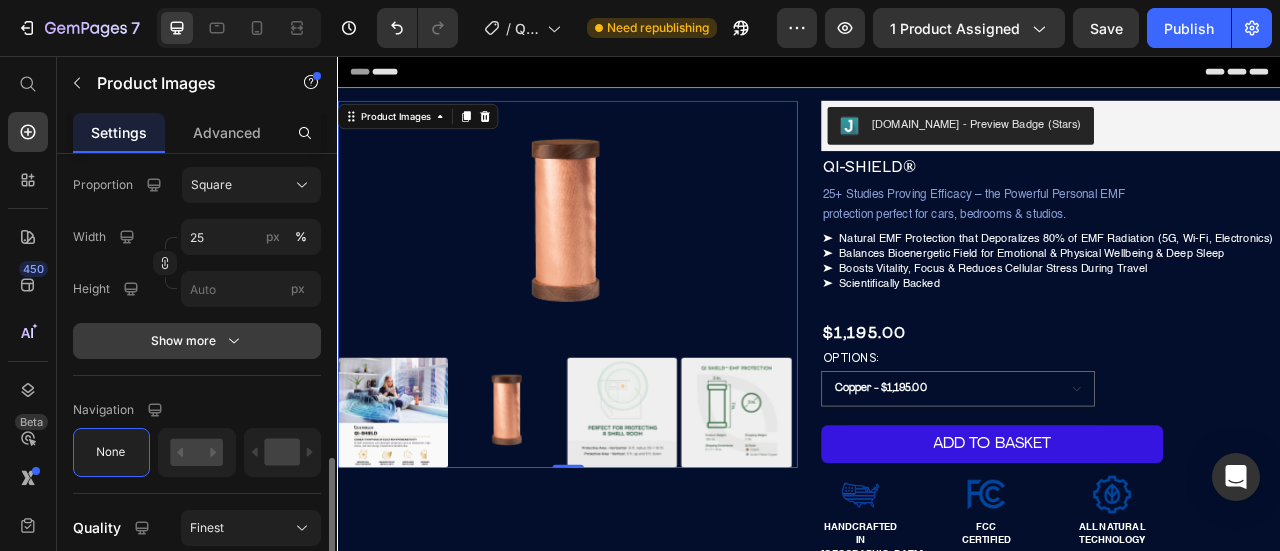 click 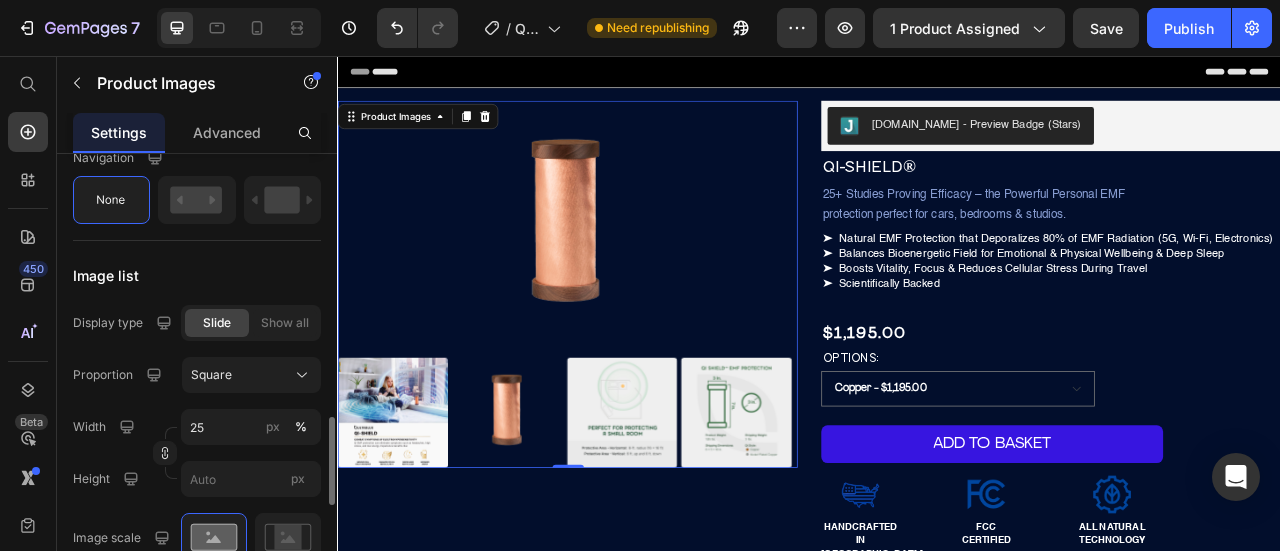 scroll, scrollTop: 1068, scrollLeft: 0, axis: vertical 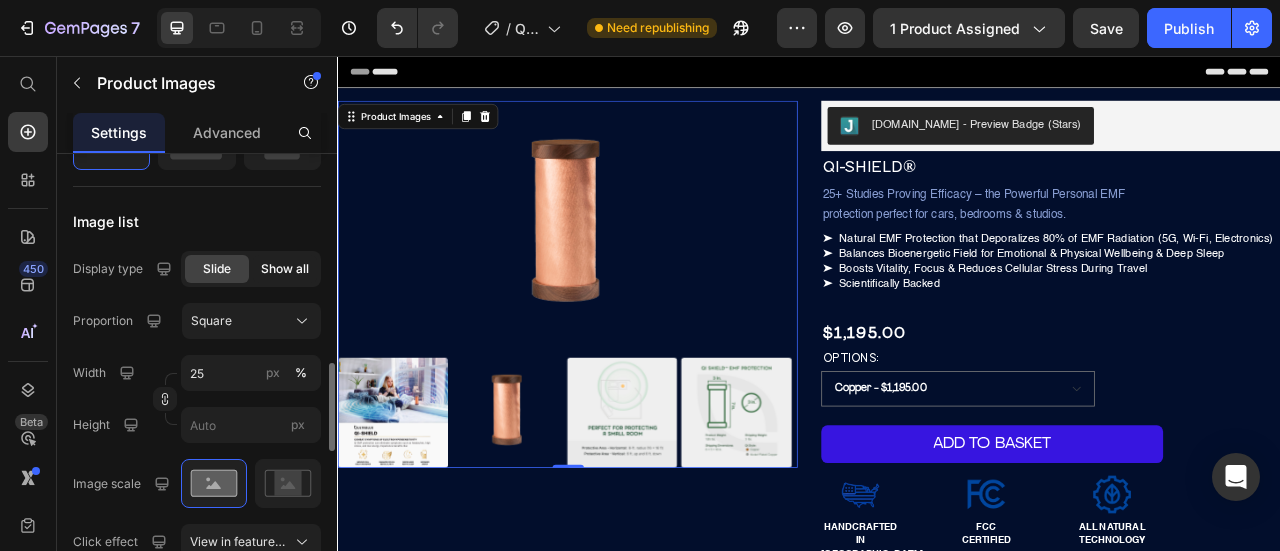 click on "Show all" 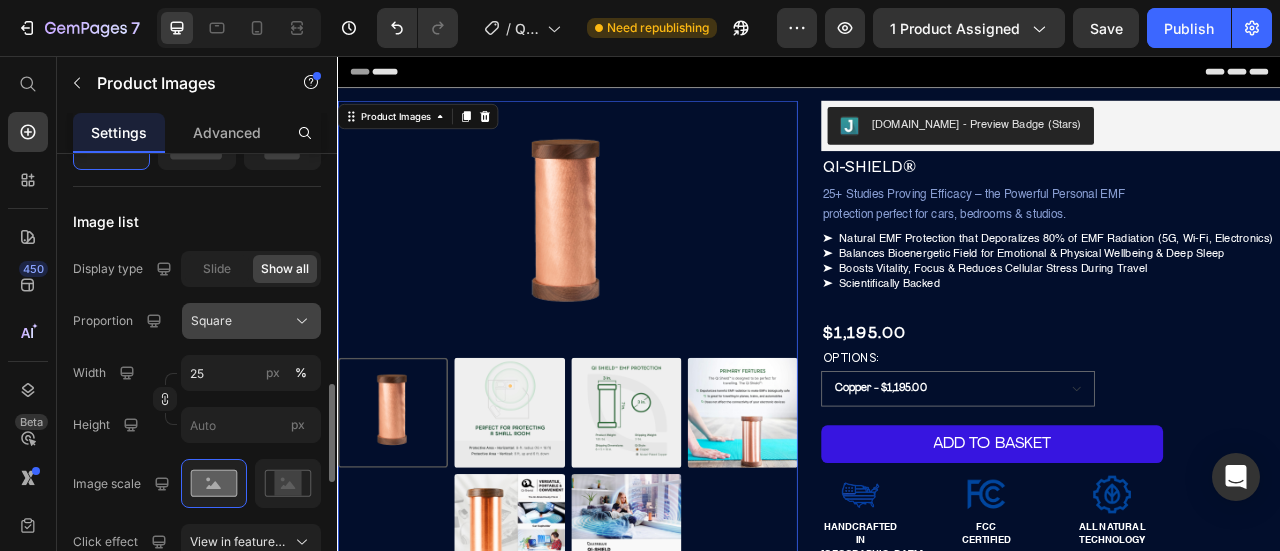 click on "Square" at bounding box center (251, 321) 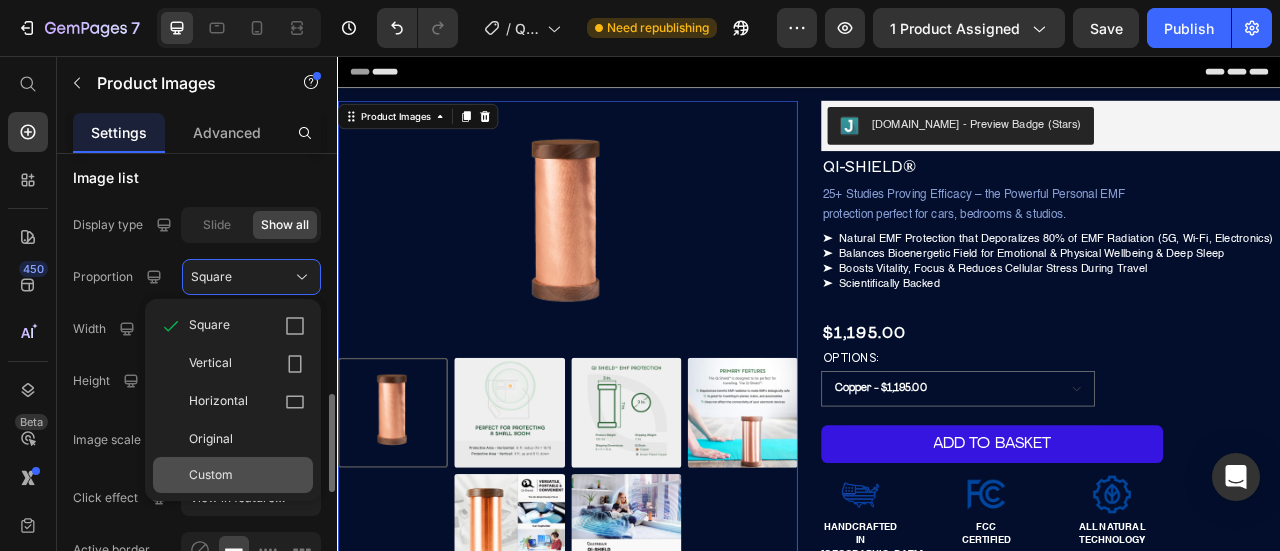 scroll, scrollTop: 1113, scrollLeft: 0, axis: vertical 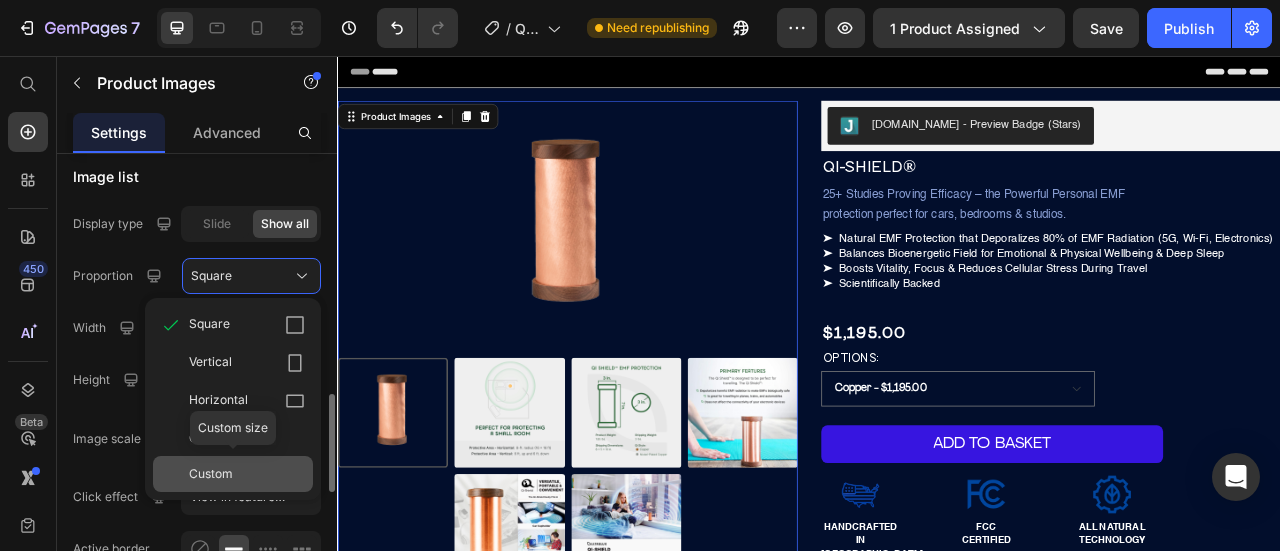 click on "Custom" at bounding box center [247, 474] 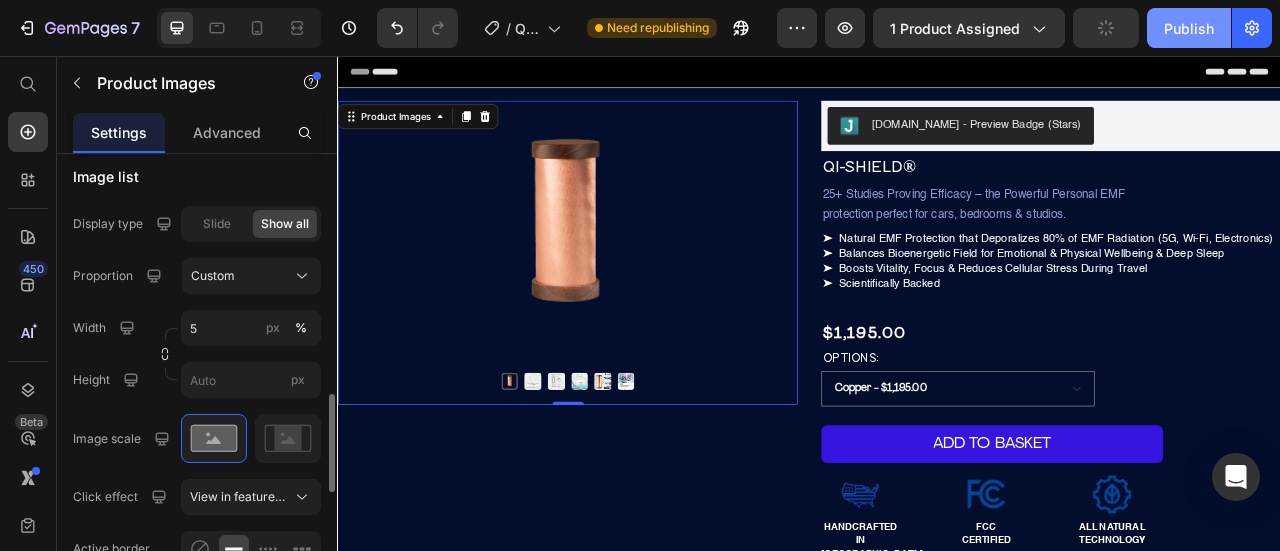 click on "Publish" 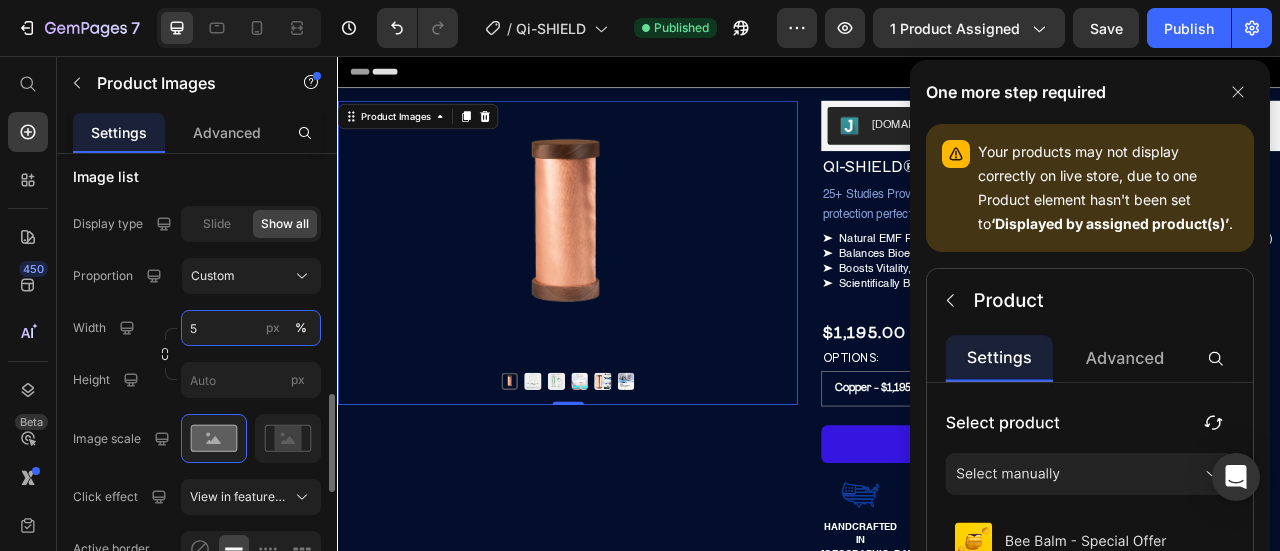 click on "5" at bounding box center (251, 328) 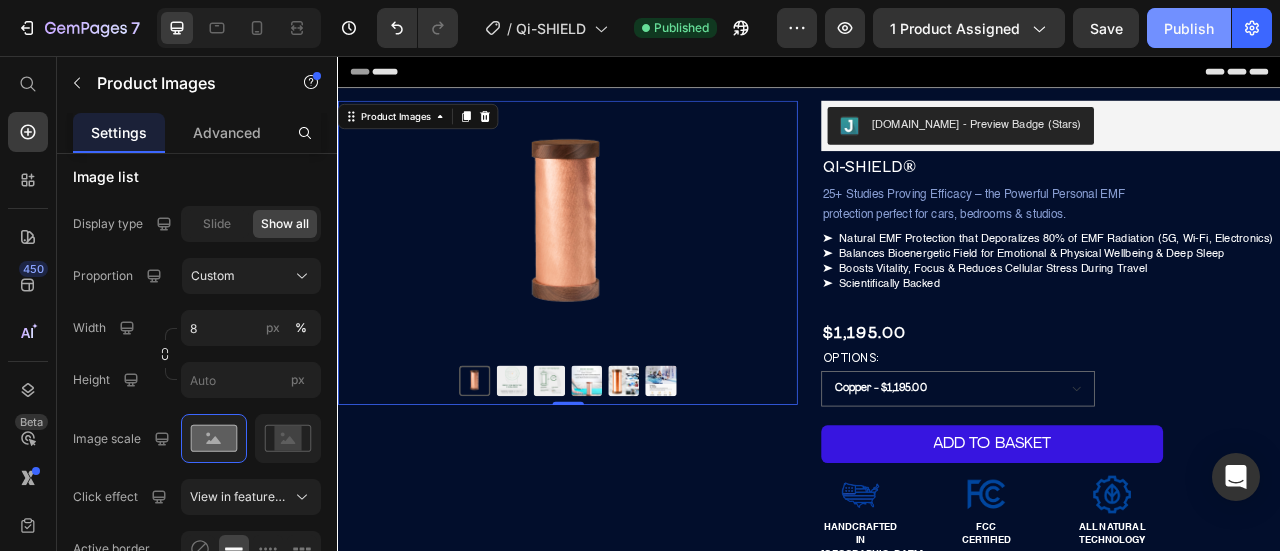 click on "Publish" at bounding box center (1189, 28) 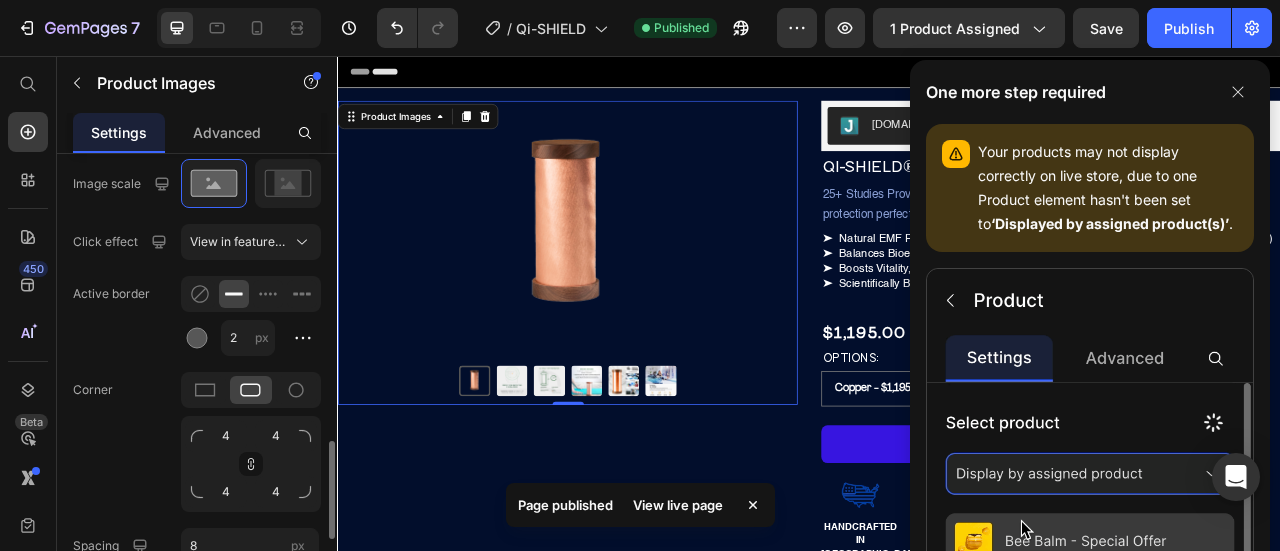scroll, scrollTop: 1346, scrollLeft: 0, axis: vertical 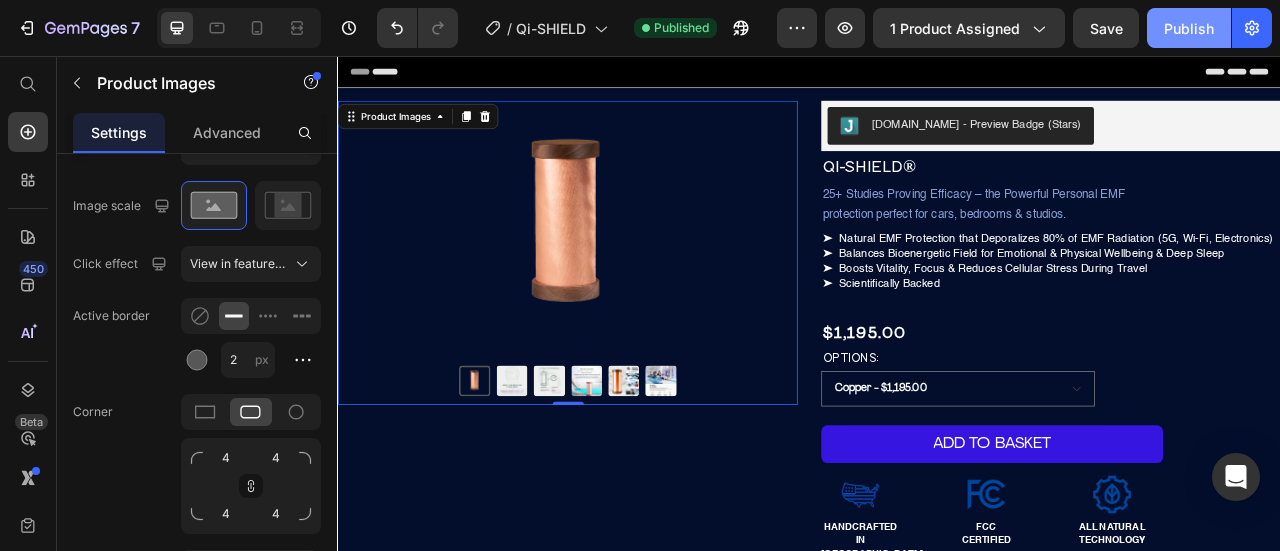 click on "Publish" at bounding box center (1189, 28) 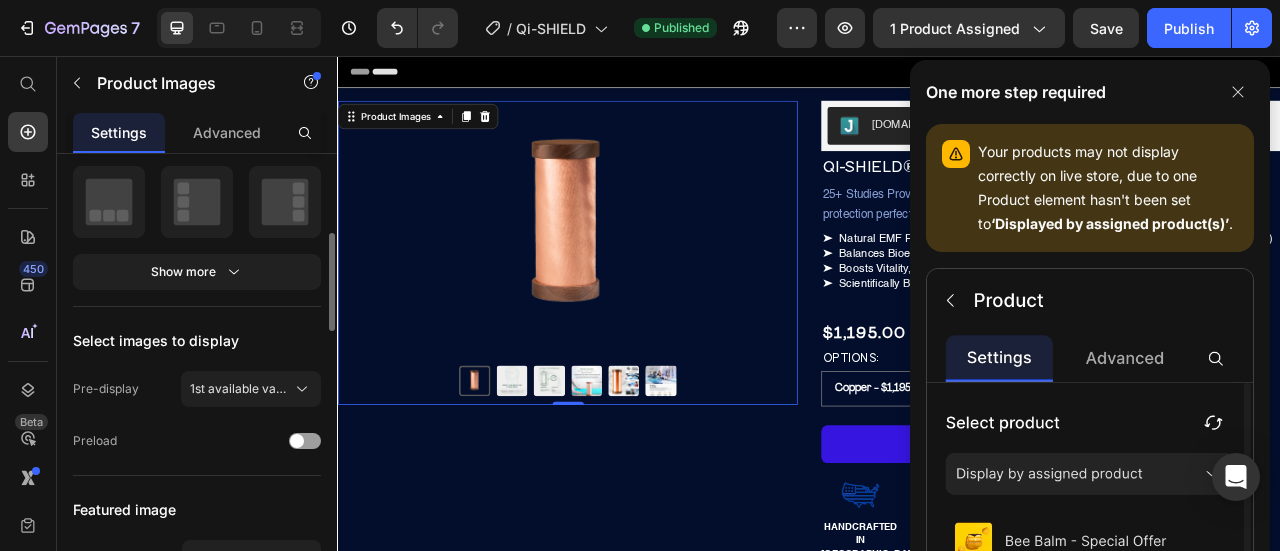 scroll, scrollTop: 380, scrollLeft: 0, axis: vertical 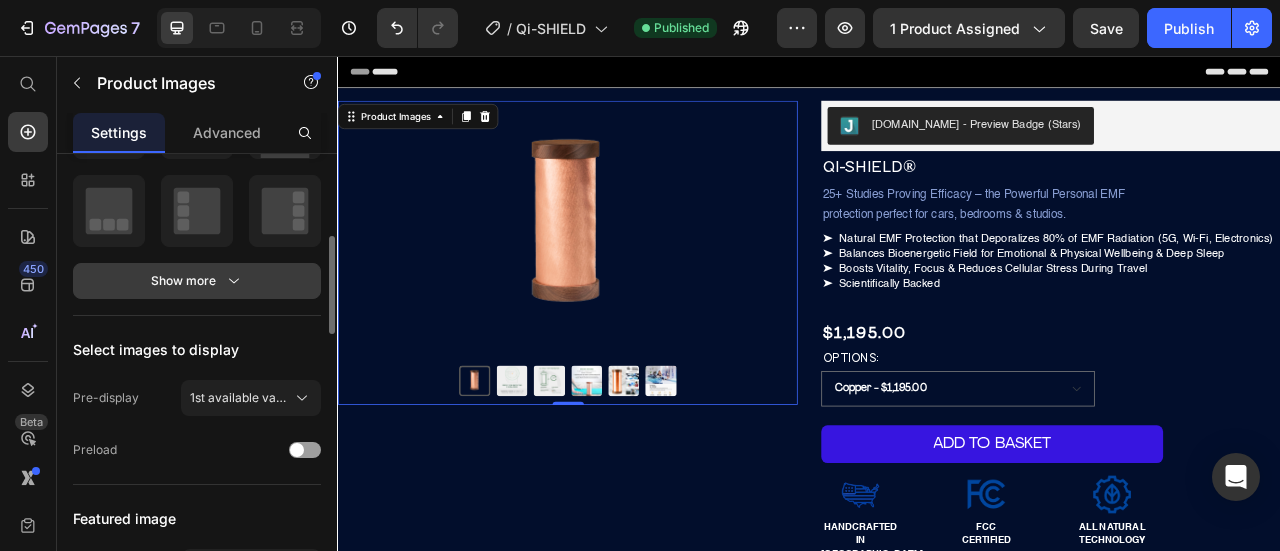 click on "Show more" at bounding box center (197, 281) 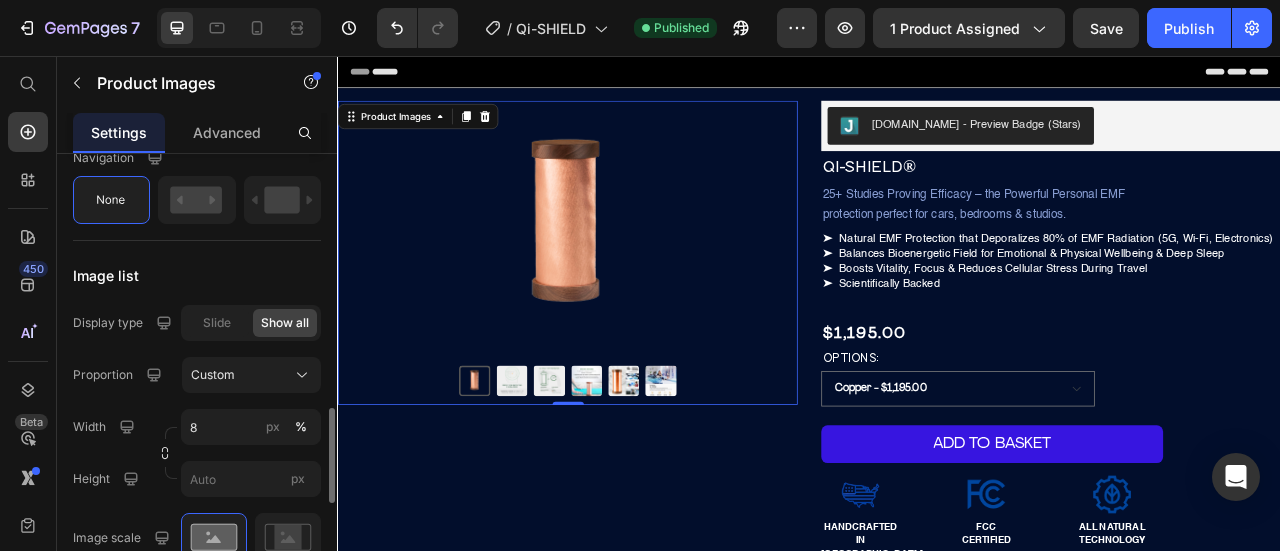 scroll, scrollTop: 1091, scrollLeft: 0, axis: vertical 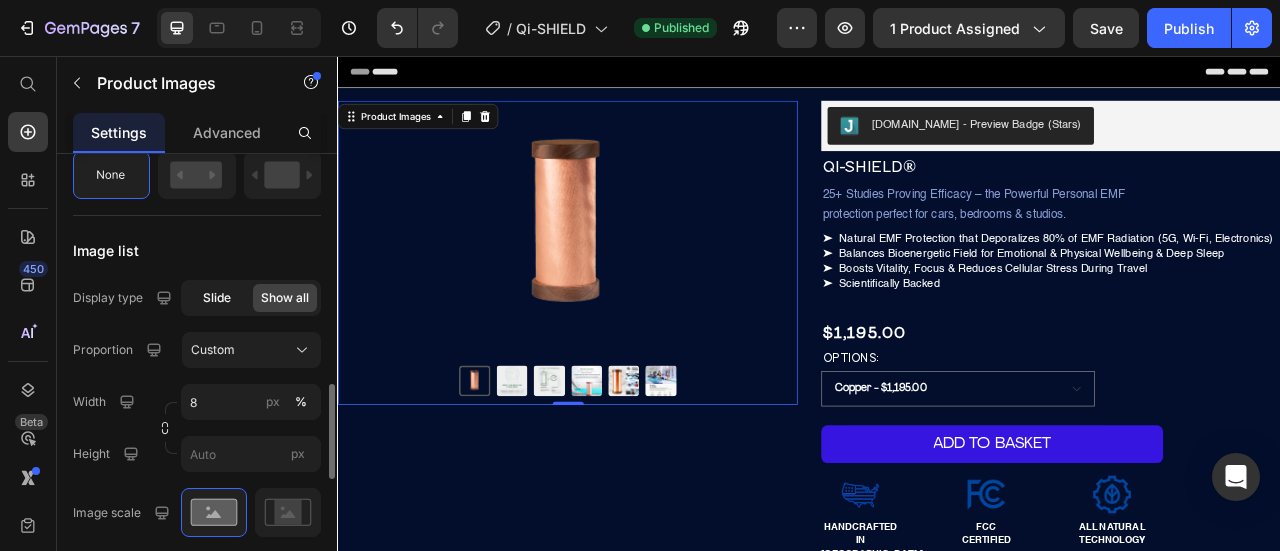 click on "Slide" 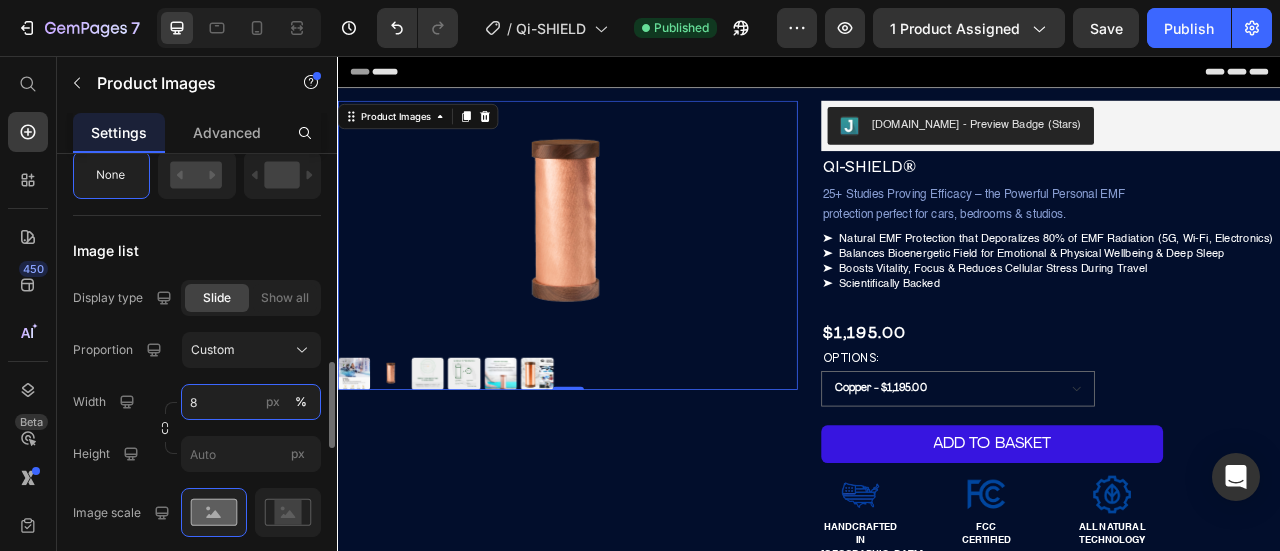 click on "8" at bounding box center (251, 402) 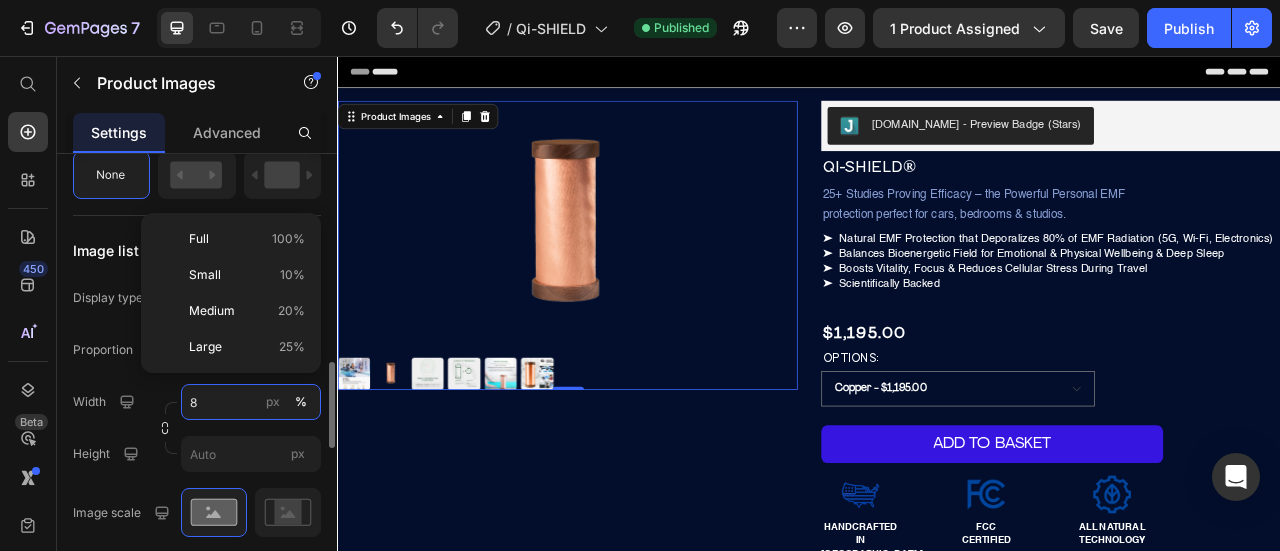 click on "8" at bounding box center (251, 402) 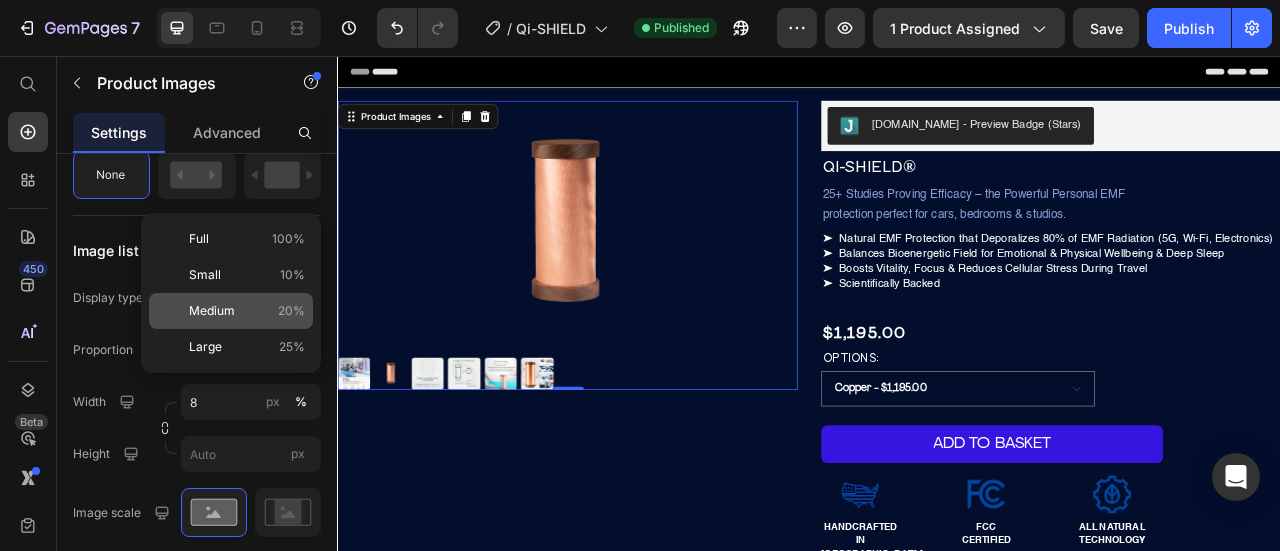 click on "Medium 20%" 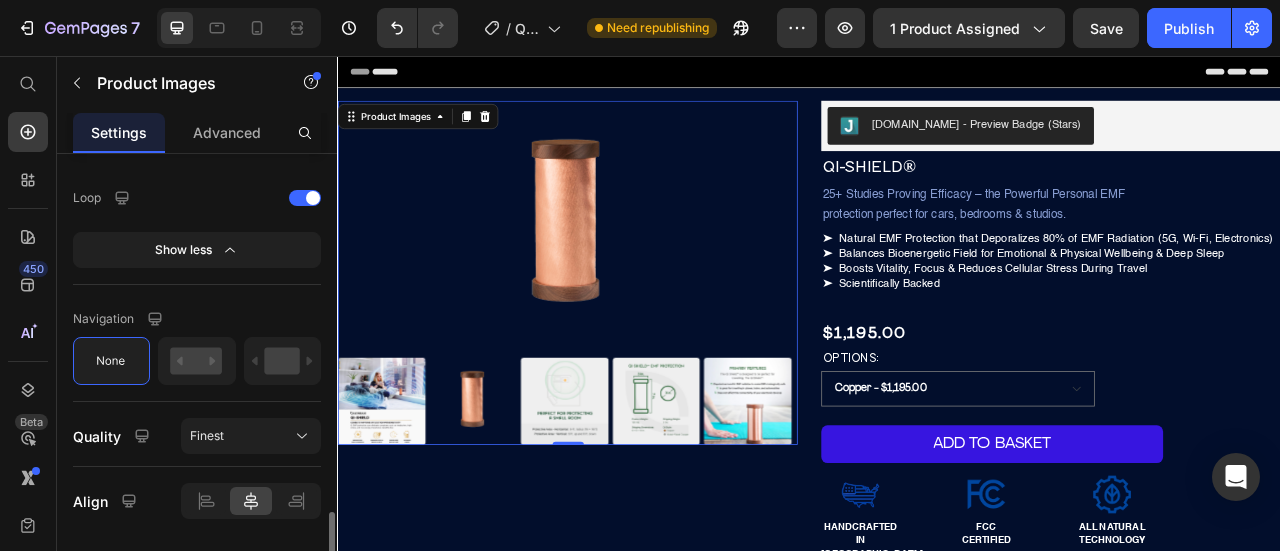 scroll, scrollTop: 1926, scrollLeft: 0, axis: vertical 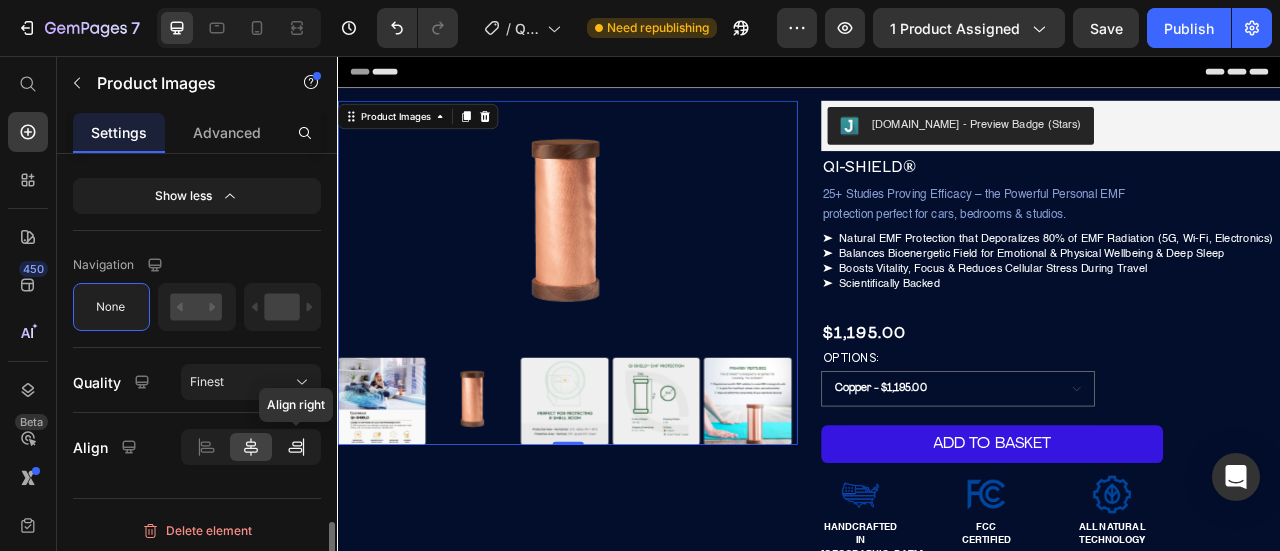 click 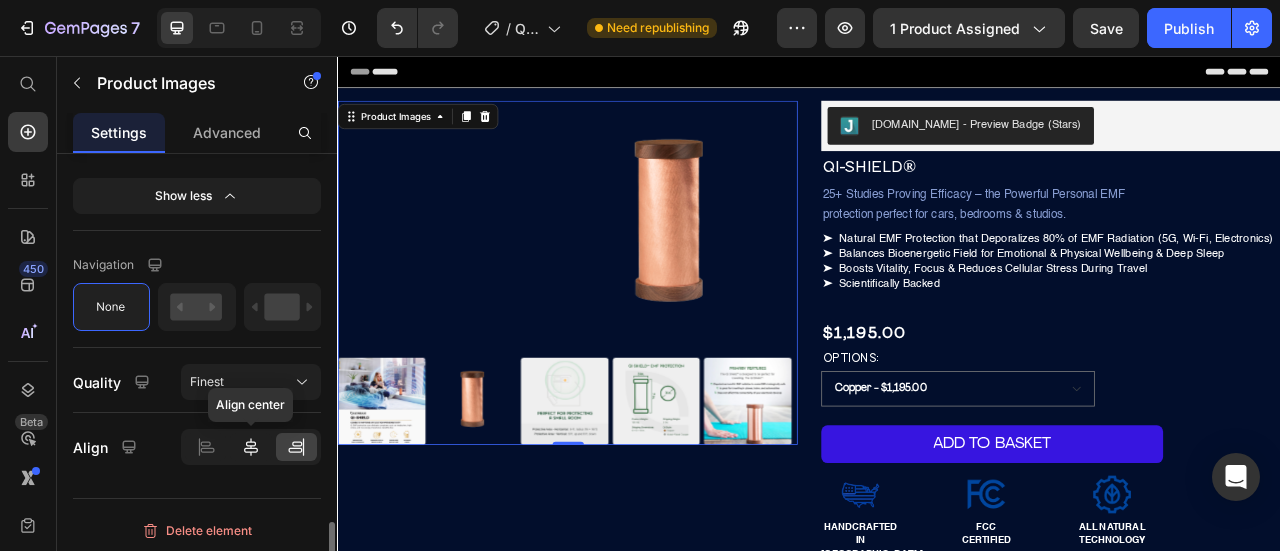 click 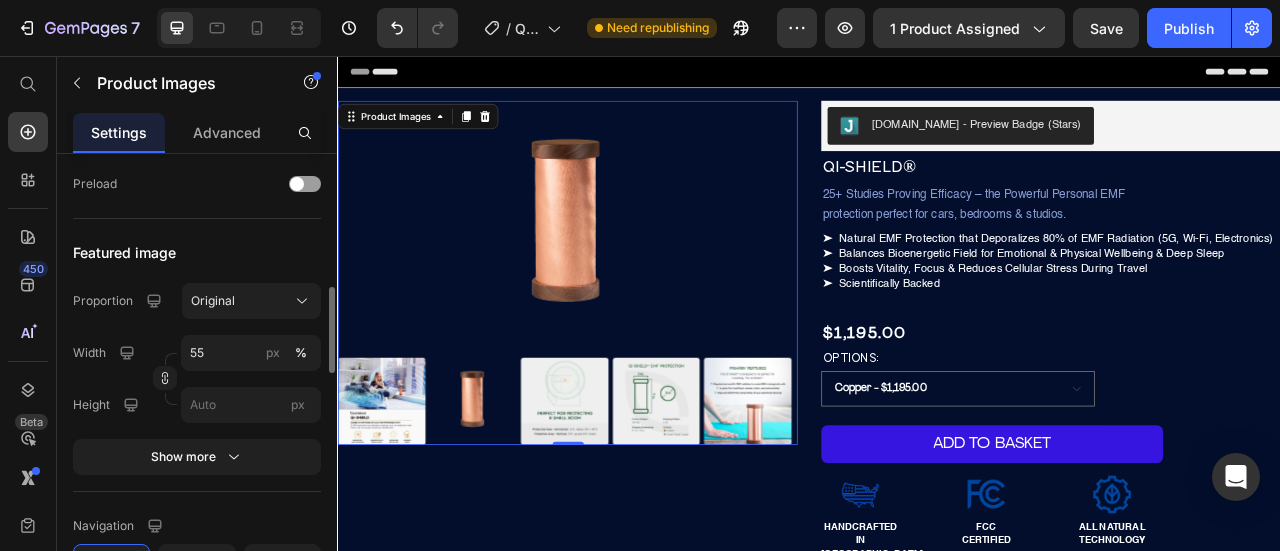 scroll, scrollTop: 728, scrollLeft: 0, axis: vertical 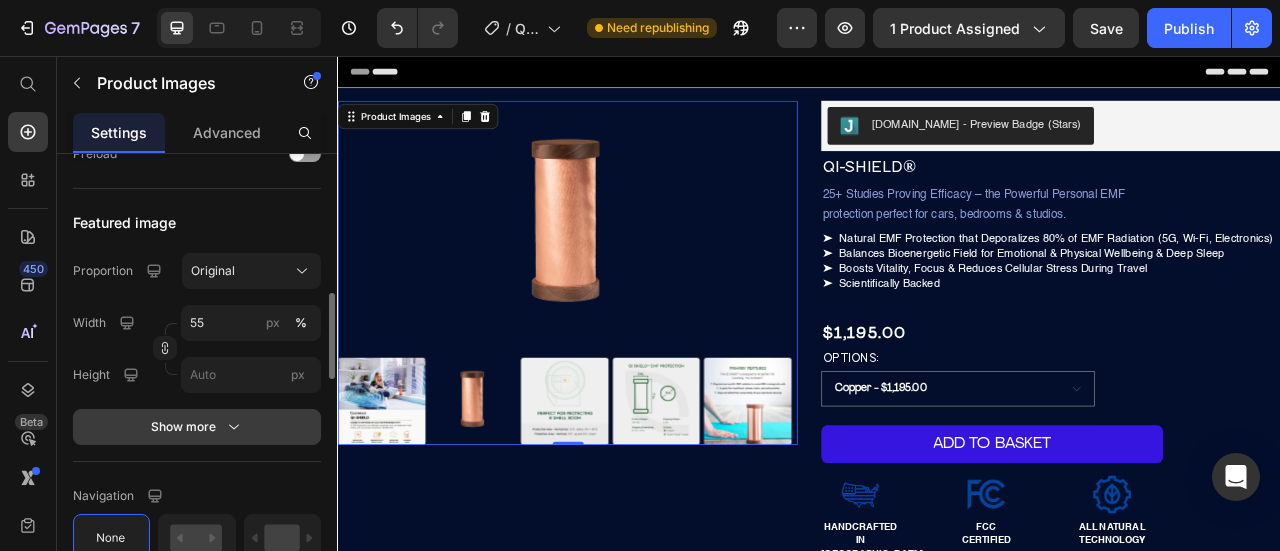 click on "Show more" at bounding box center [197, 427] 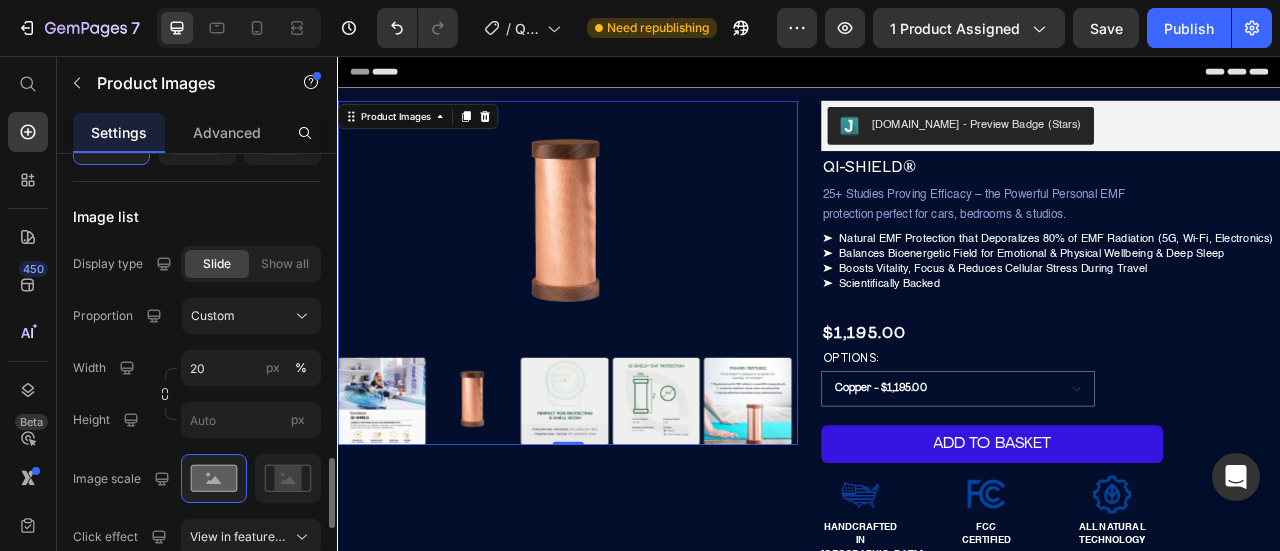 scroll, scrollTop: 1734, scrollLeft: 0, axis: vertical 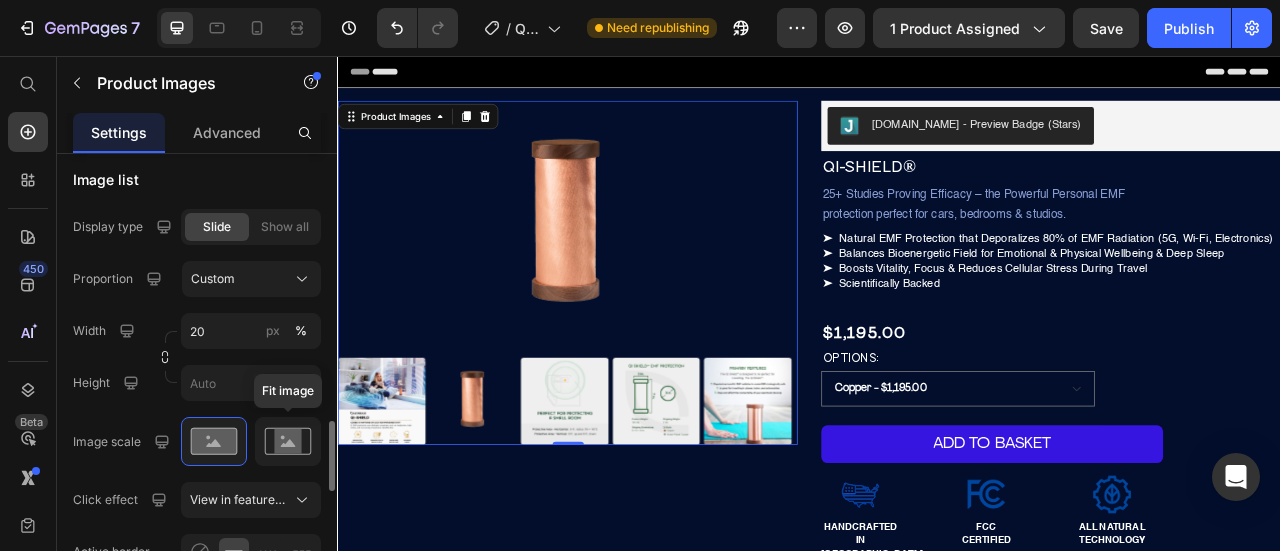 click 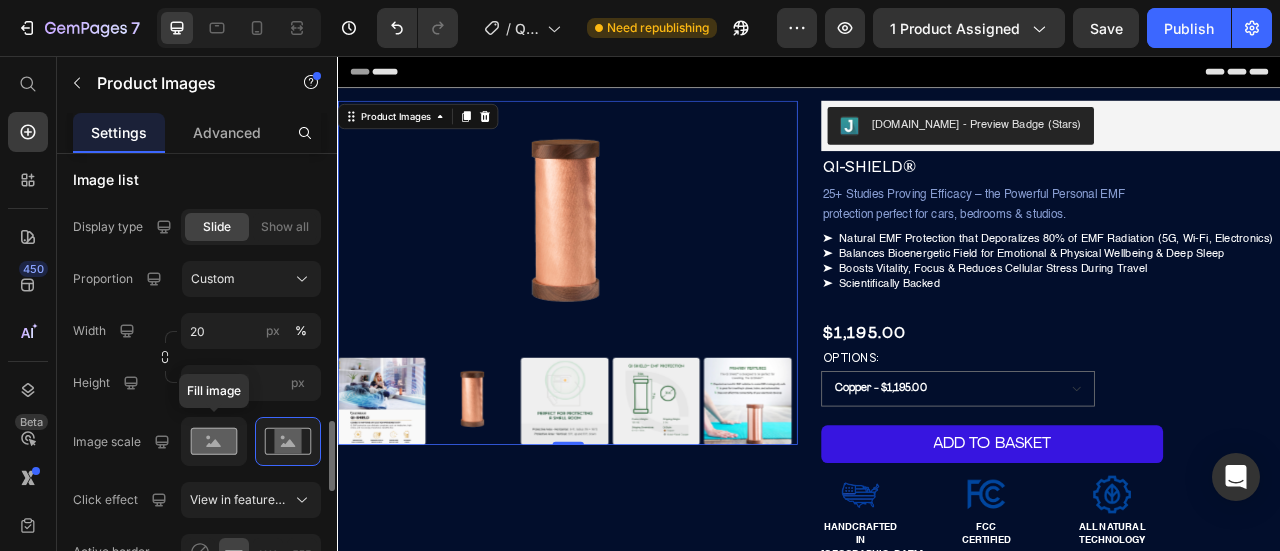 click 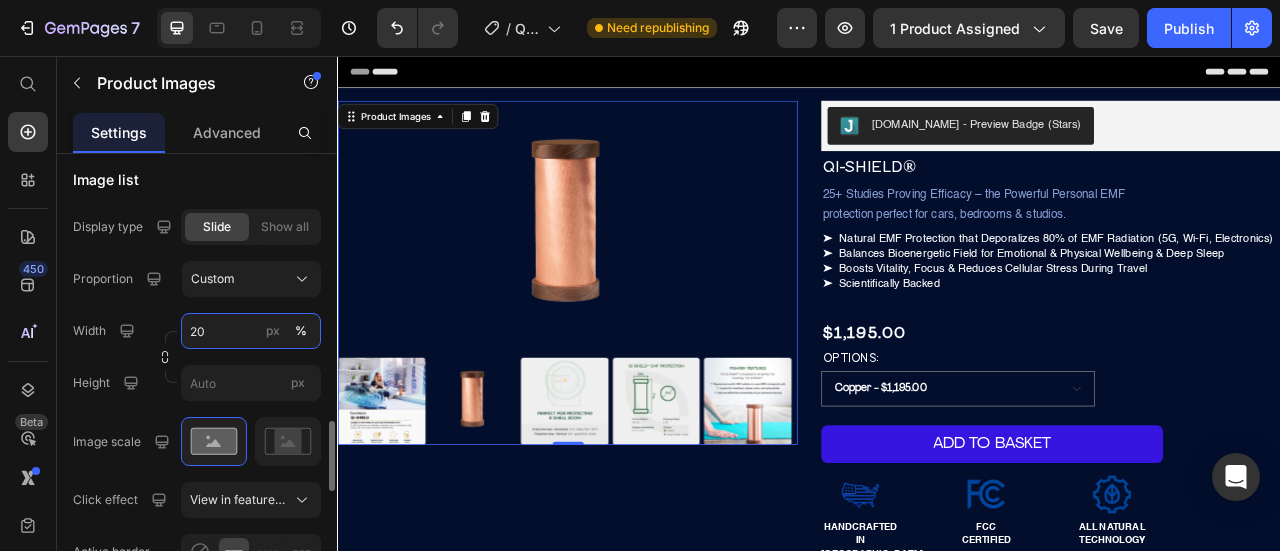 click on "20" at bounding box center [251, 331] 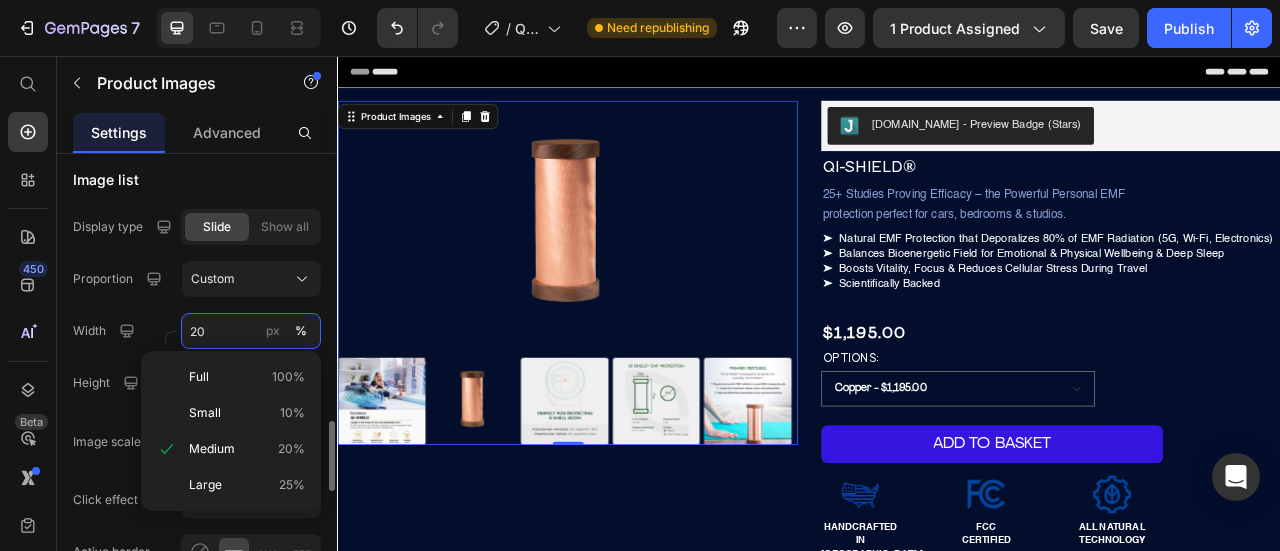 type on "1" 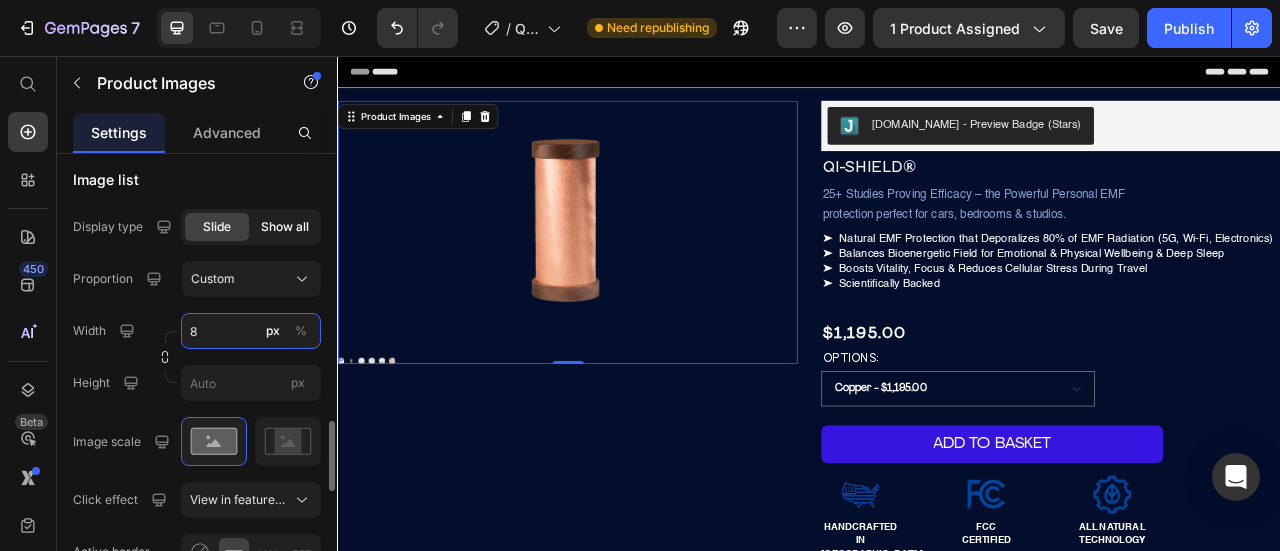 type on "8" 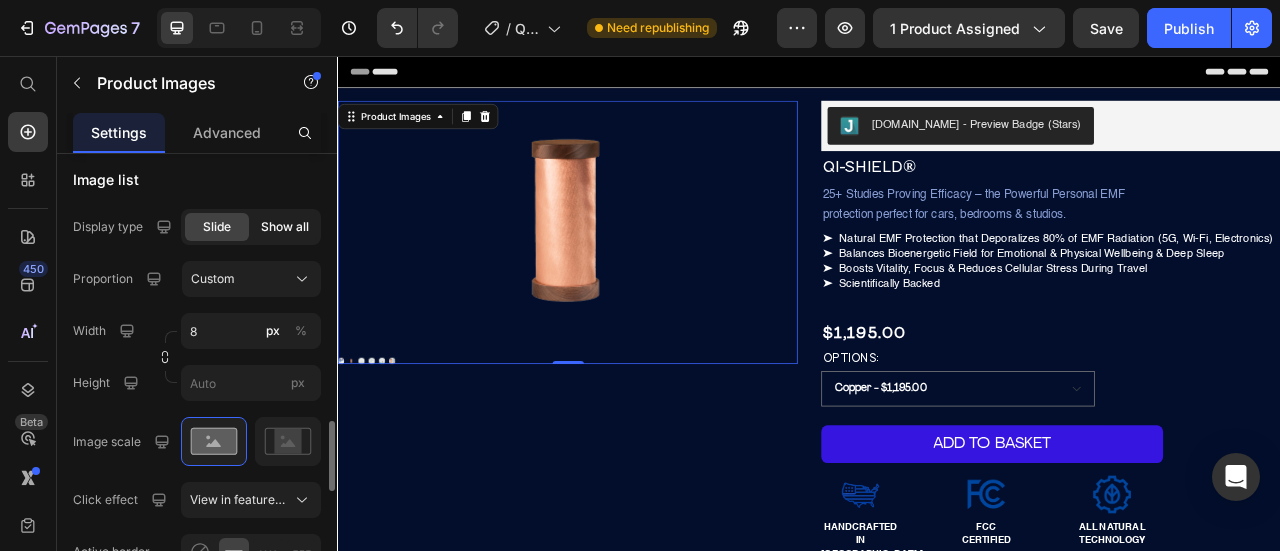 click on "Show all" 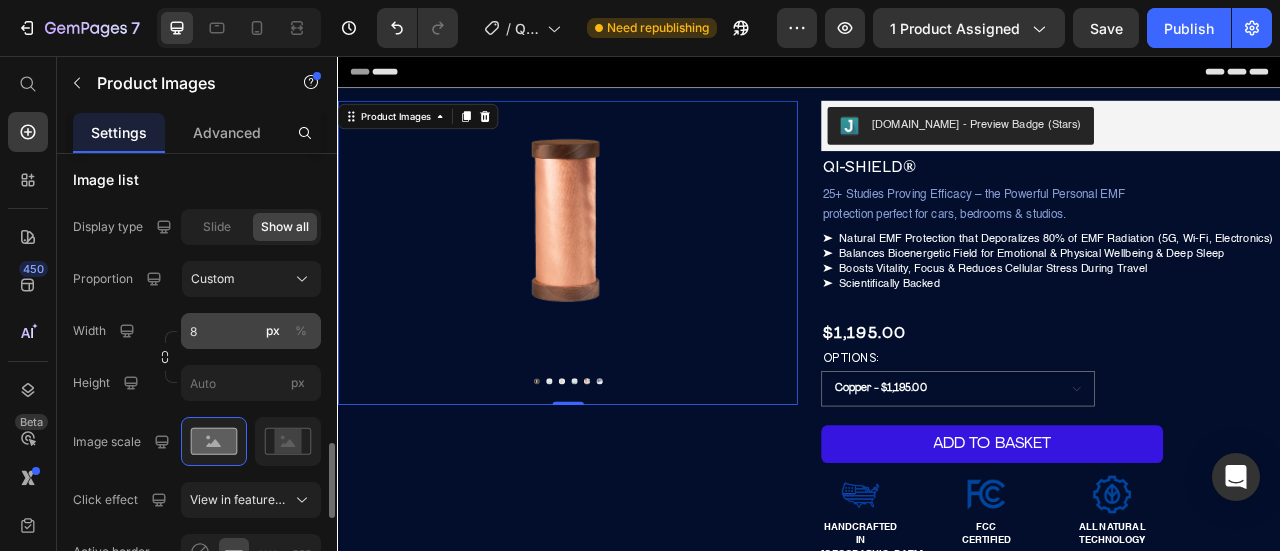 click on "%" at bounding box center [301, 331] 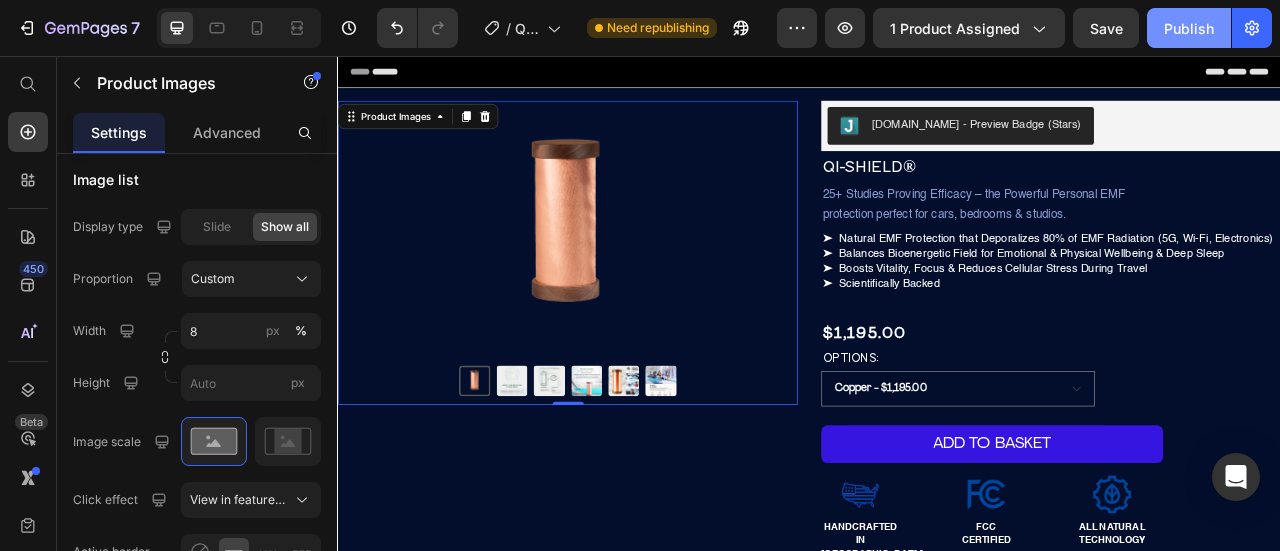 click on "Publish" at bounding box center [1189, 28] 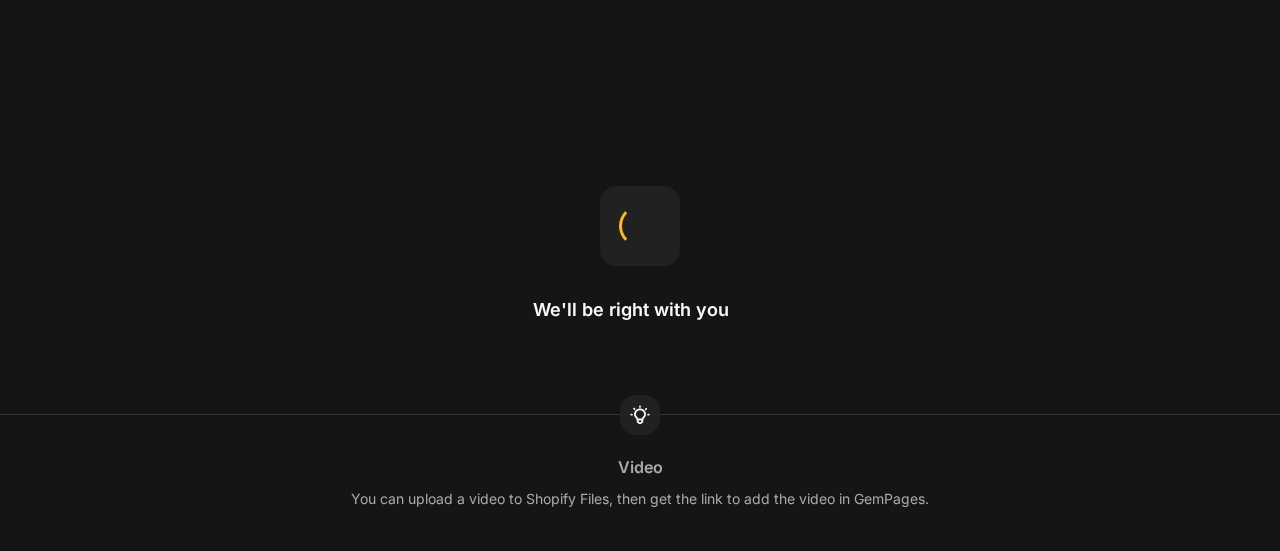 scroll, scrollTop: 0, scrollLeft: 0, axis: both 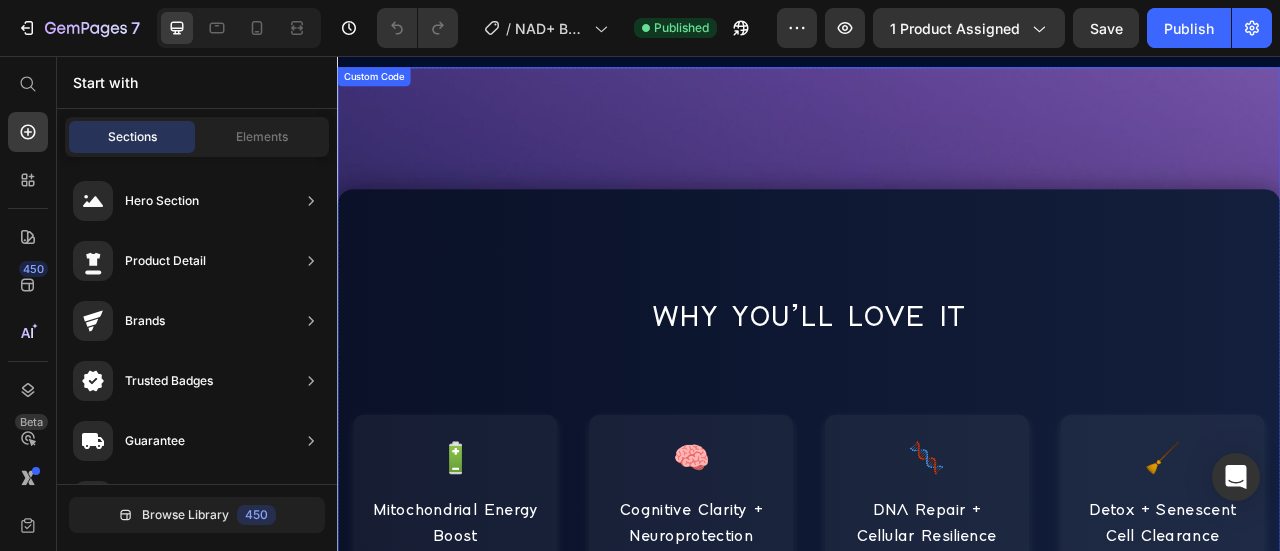 click on "WHY YOU’LL LOVE IT" at bounding box center [937, 388] 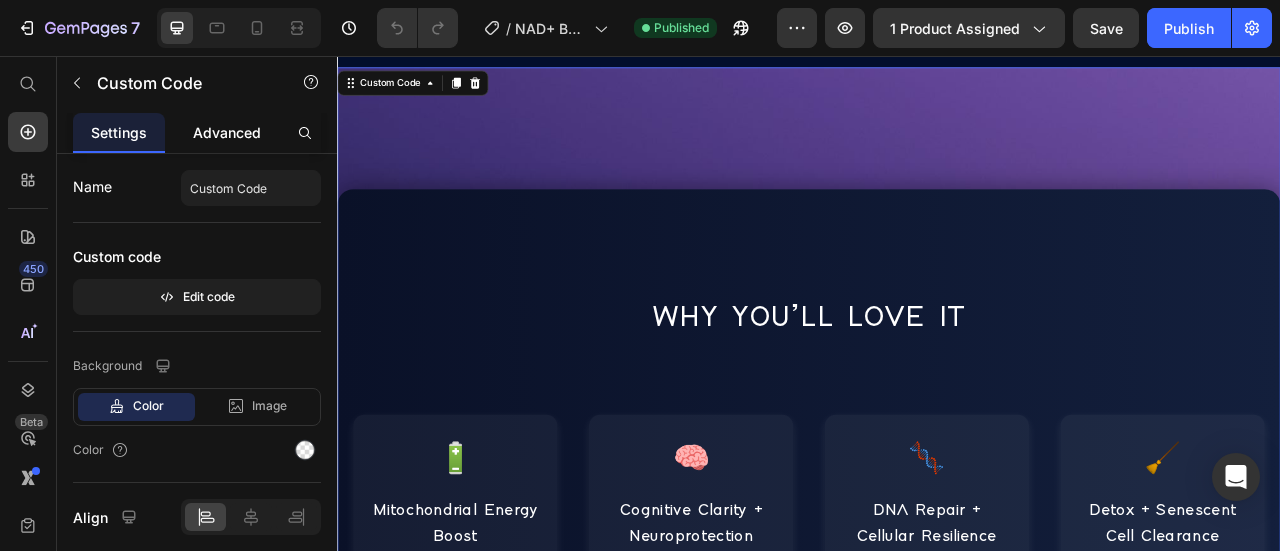 click on "Advanced" at bounding box center [227, 132] 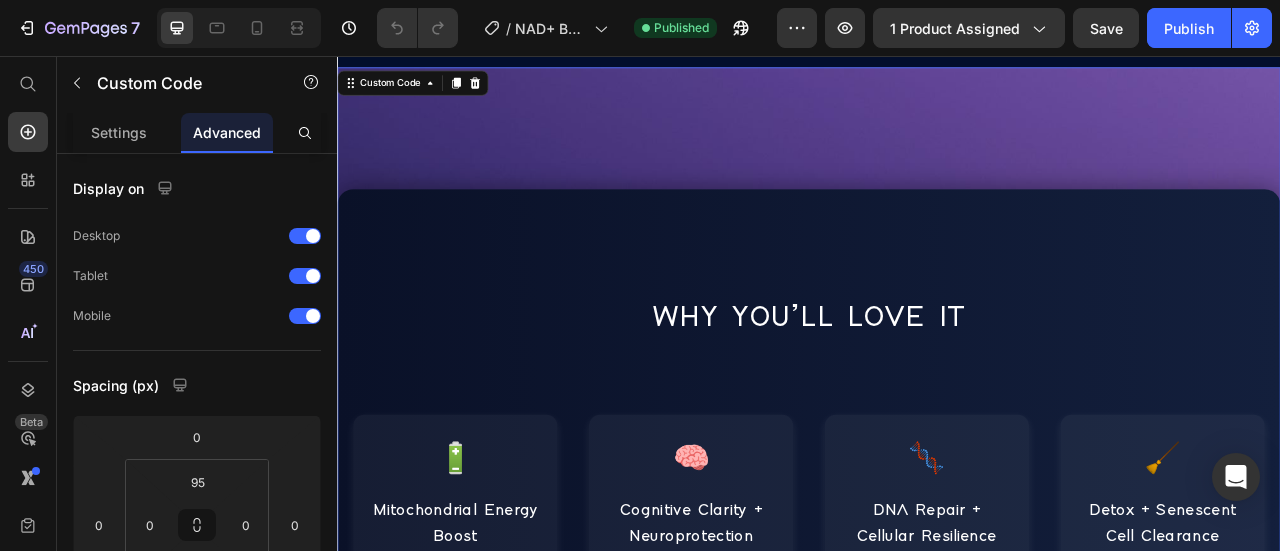 click on "Advanced" at bounding box center (227, 132) 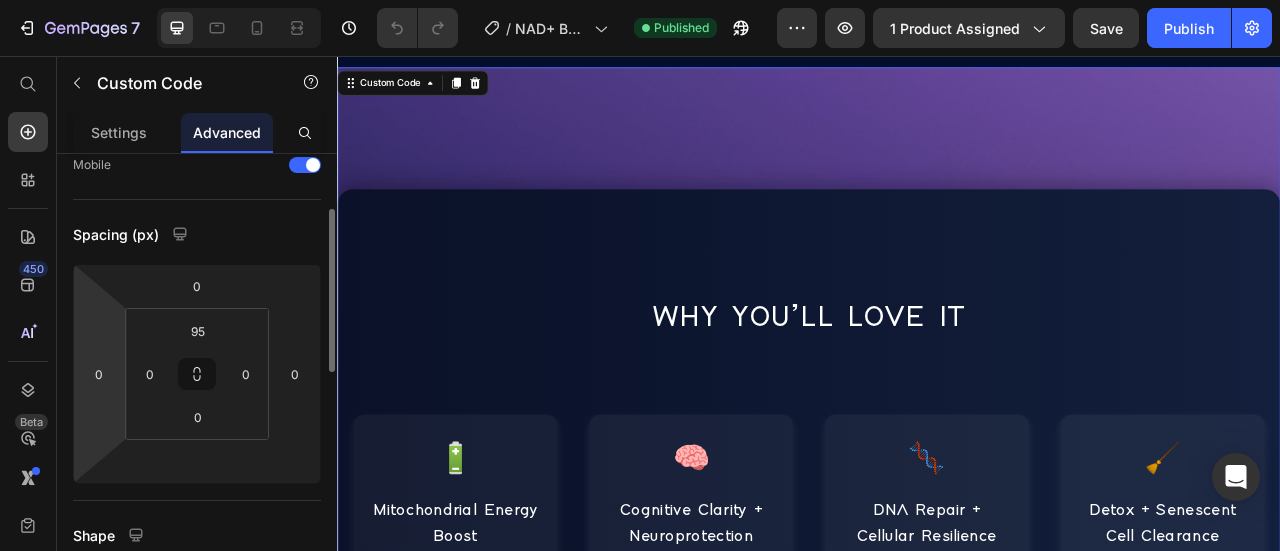 scroll, scrollTop: 152, scrollLeft: 0, axis: vertical 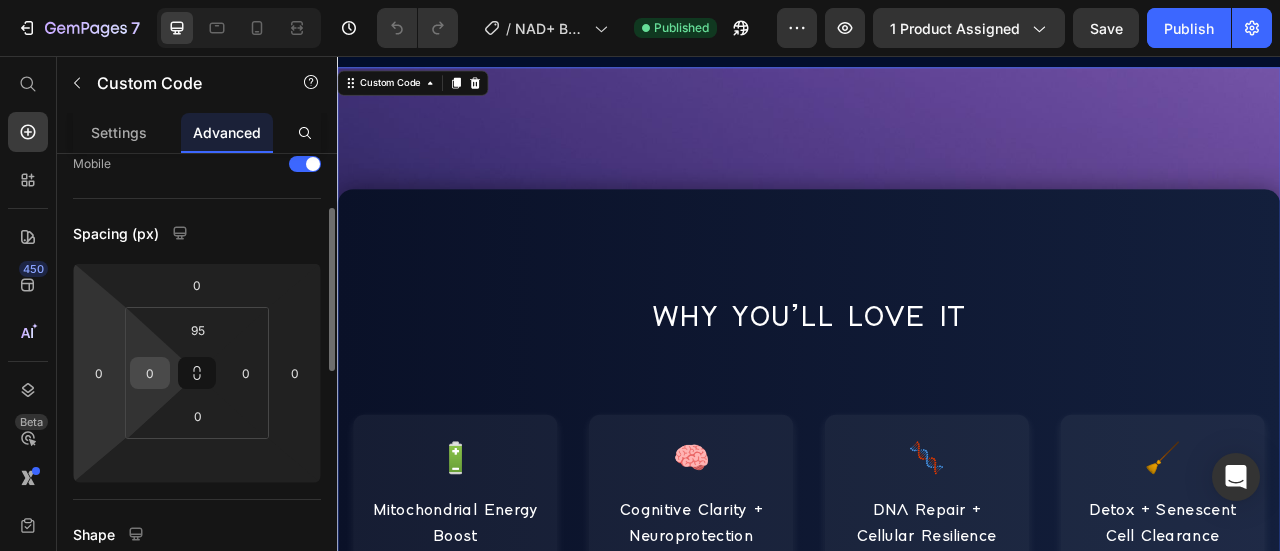 click on "0" at bounding box center [150, 373] 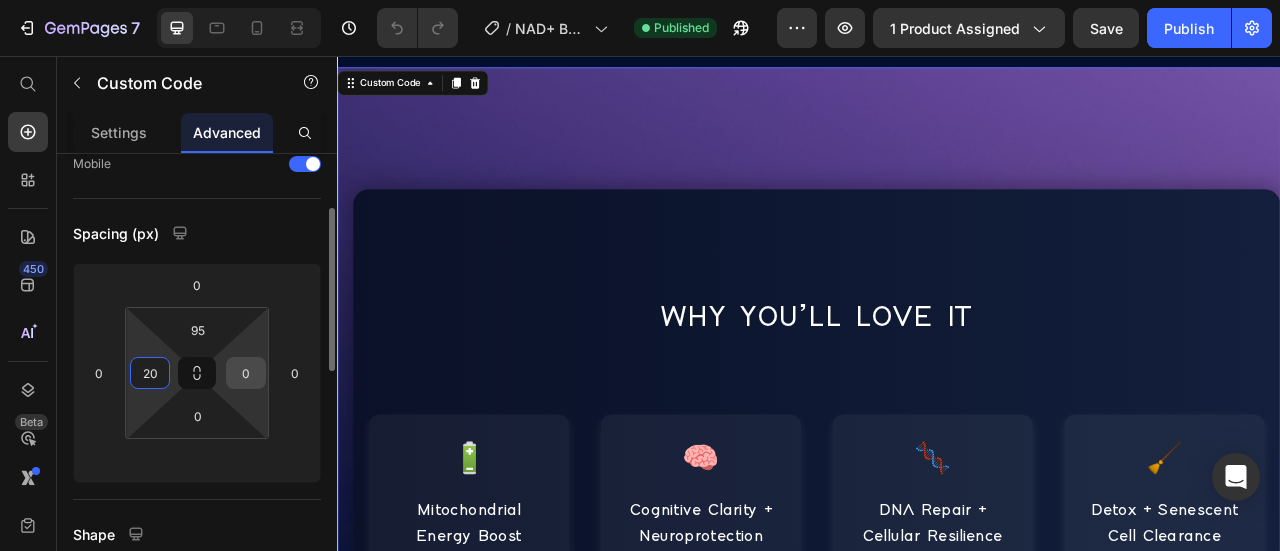 type on "20" 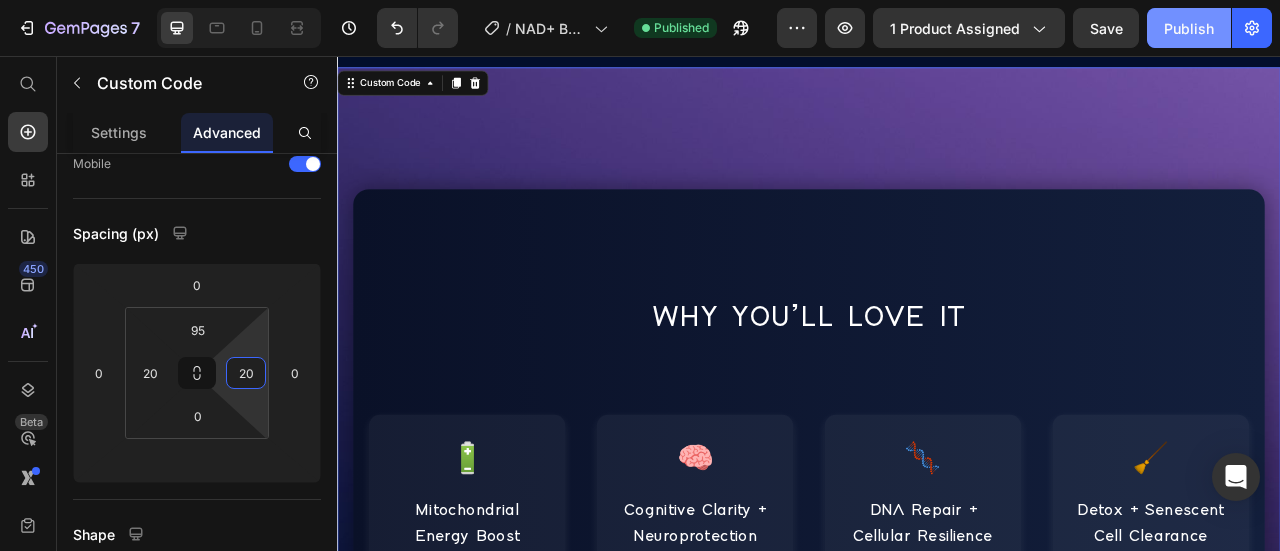 type on "20" 